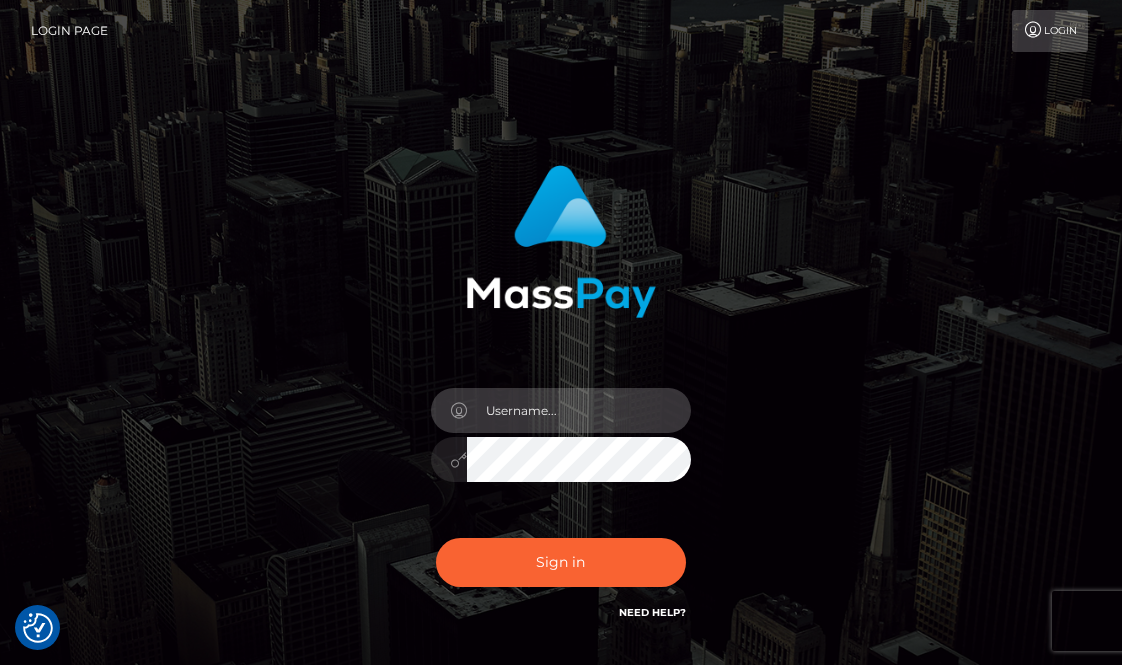 scroll, scrollTop: 0, scrollLeft: 0, axis: both 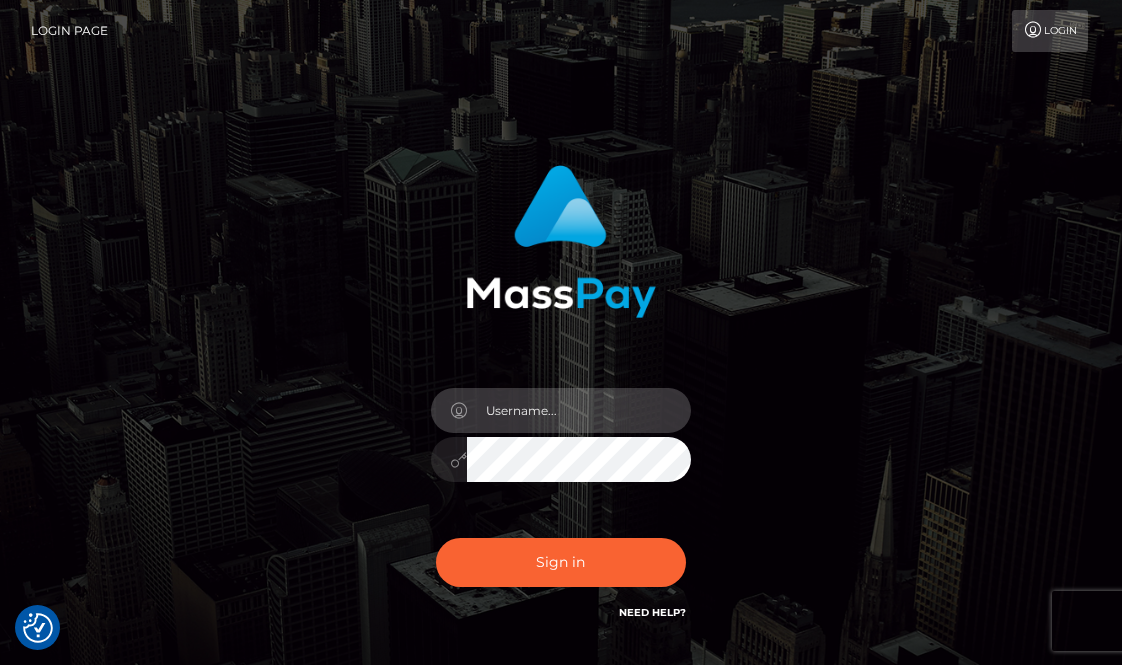 type on "aluasupport" 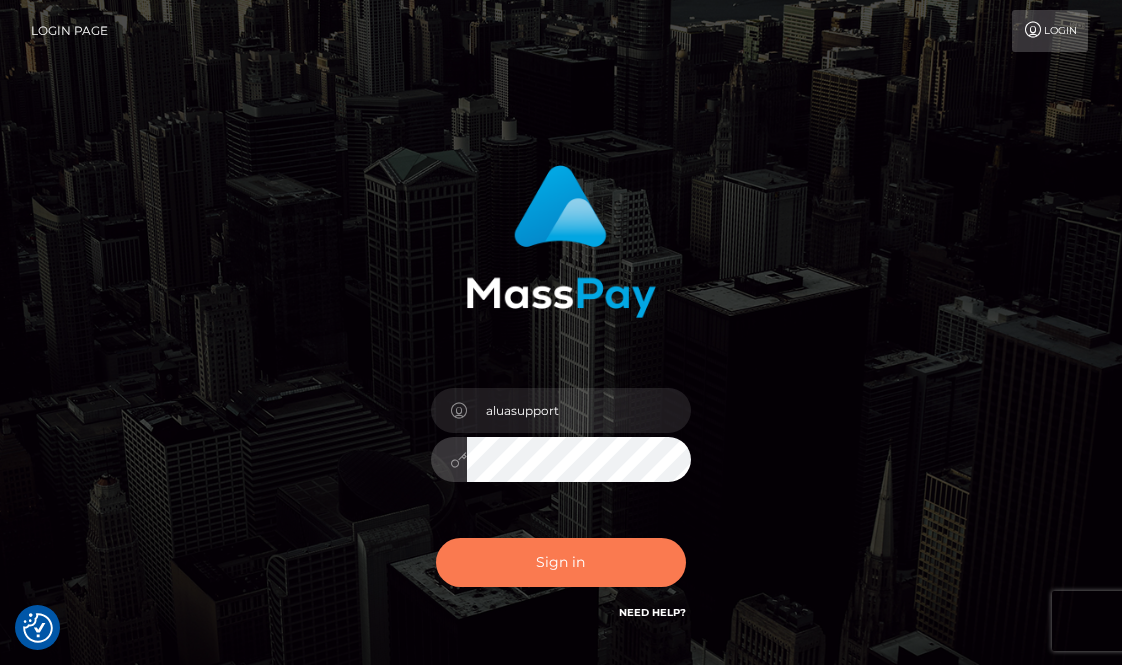 click on "Sign in" at bounding box center (561, 562) 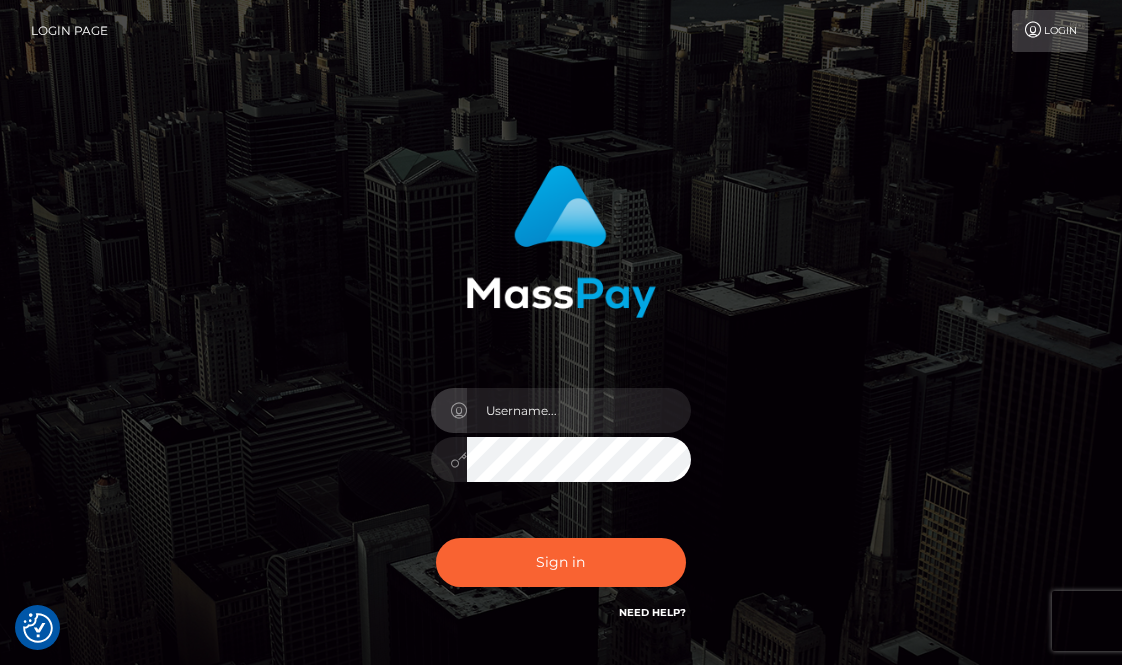scroll, scrollTop: 0, scrollLeft: 0, axis: both 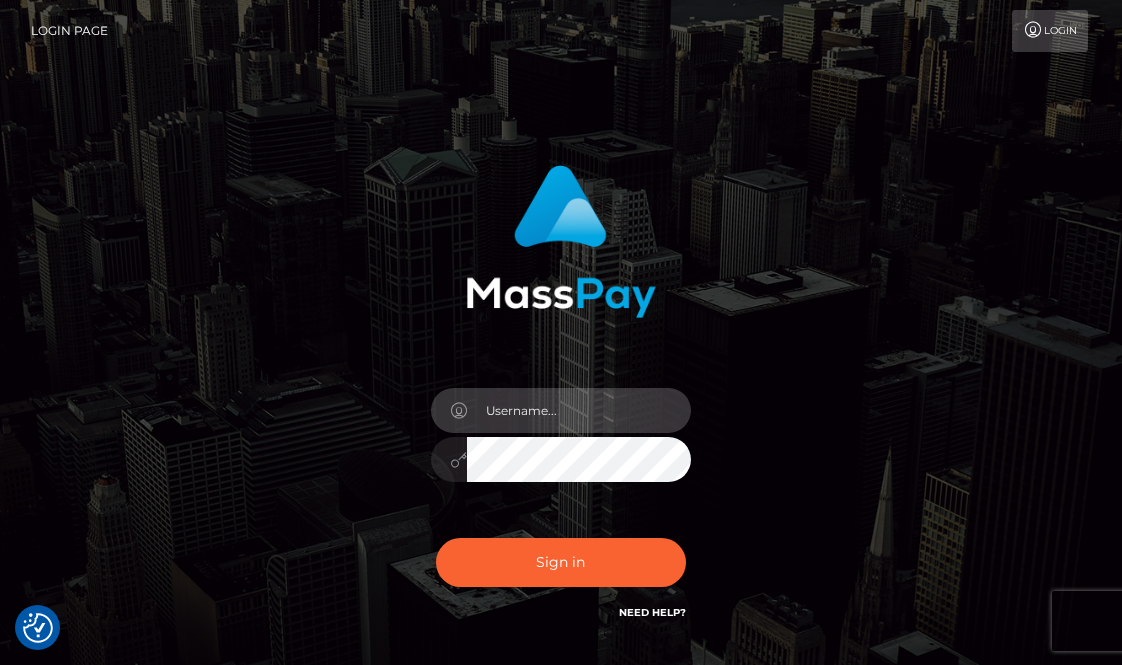 type on "aluasupport" 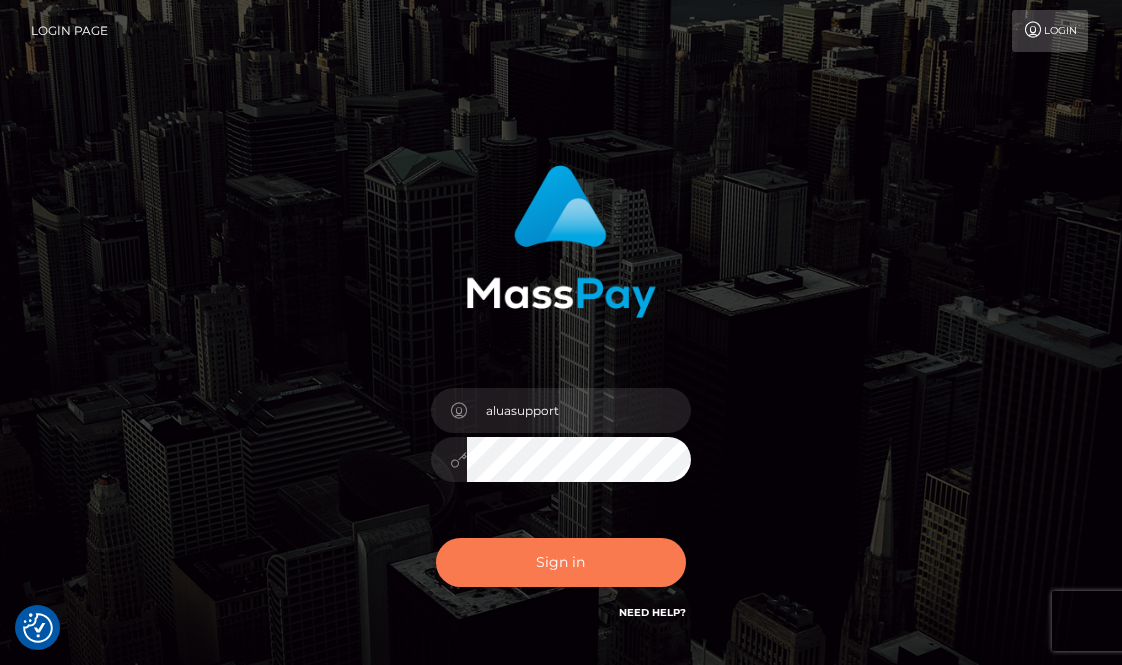 click on "Sign in" at bounding box center (561, 562) 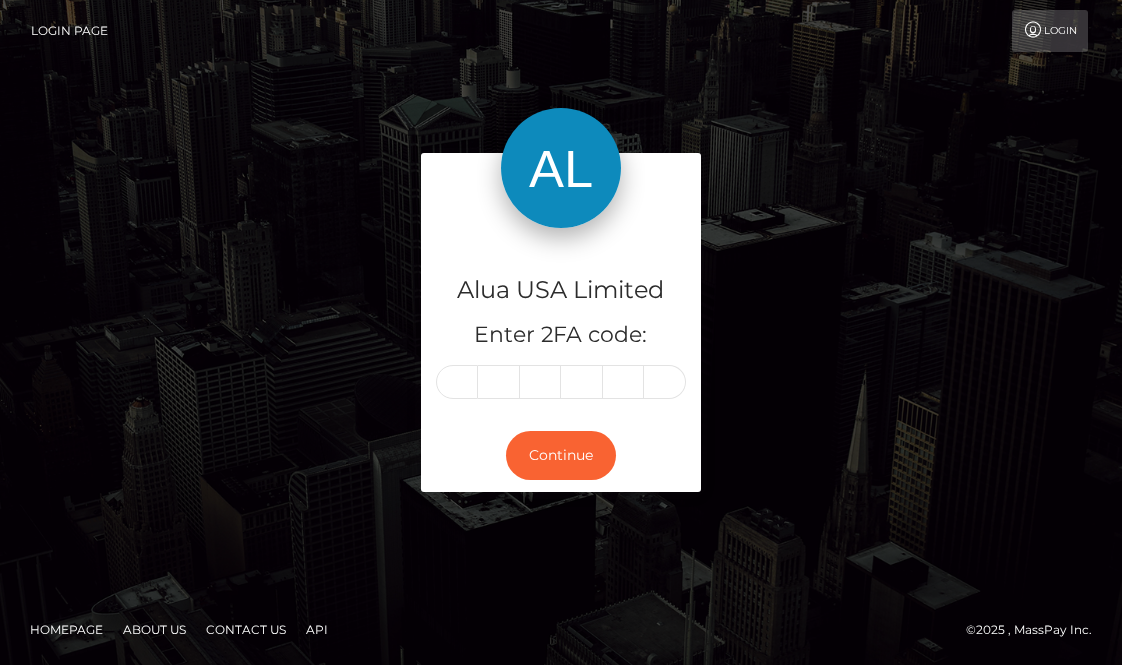 scroll, scrollTop: 0, scrollLeft: 0, axis: both 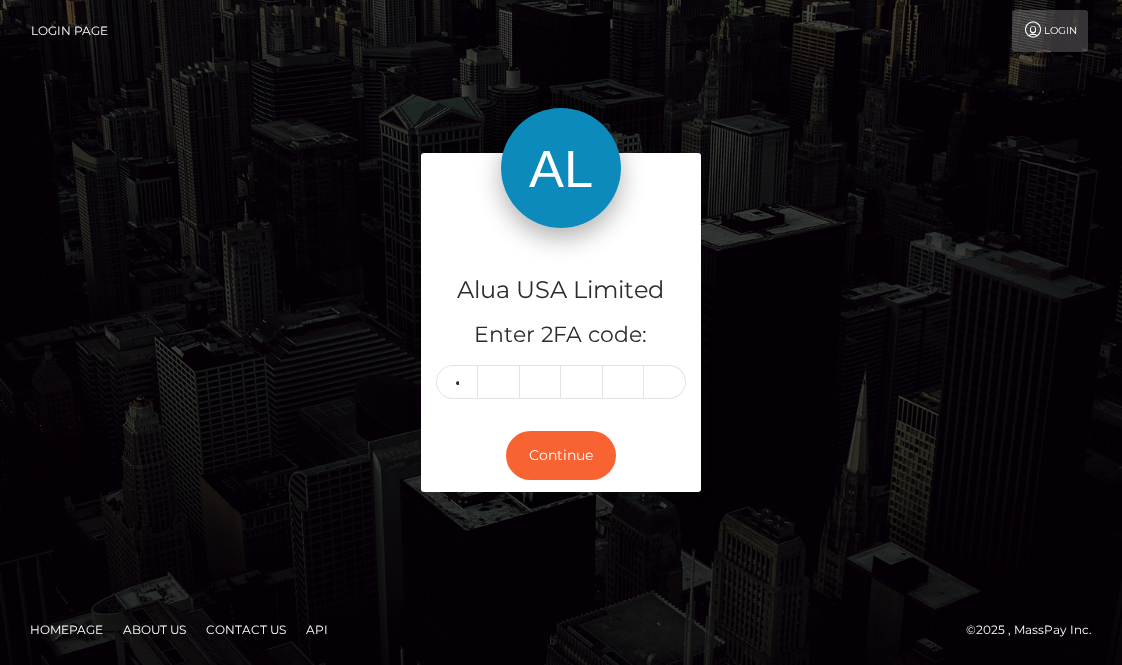 type on "8" 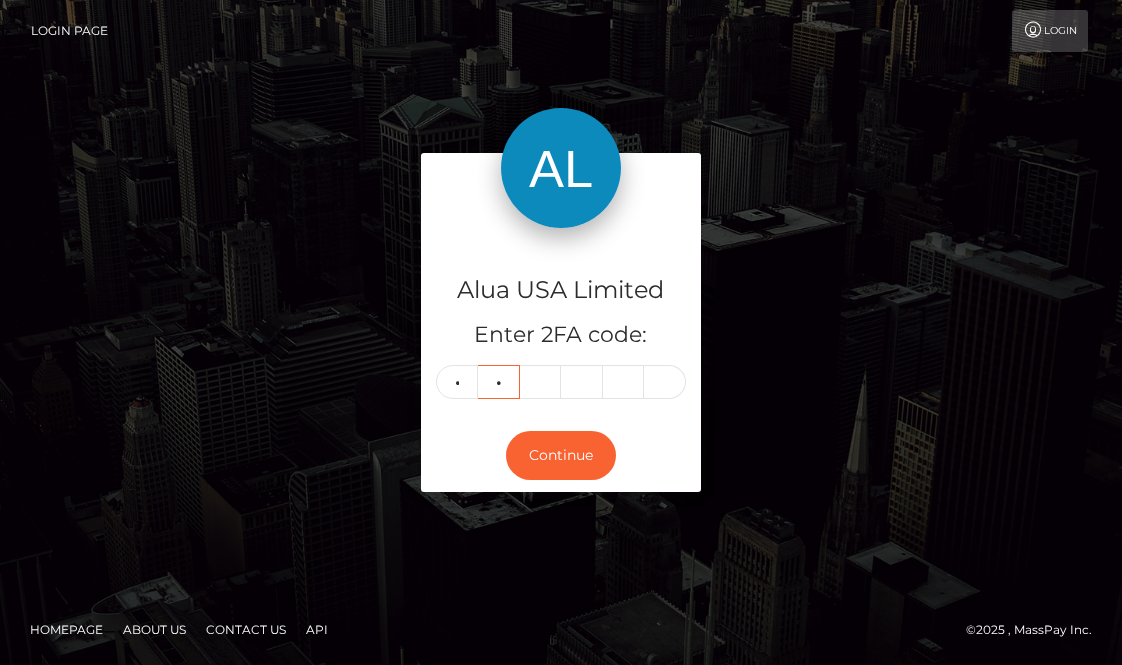 type on "1" 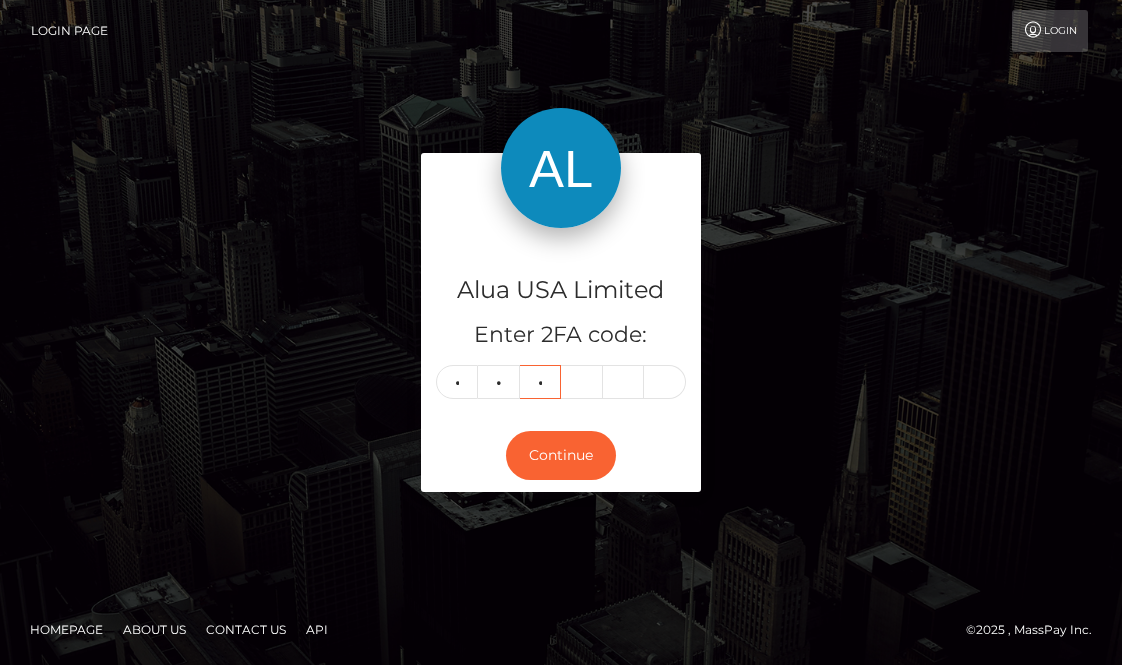 type on "4" 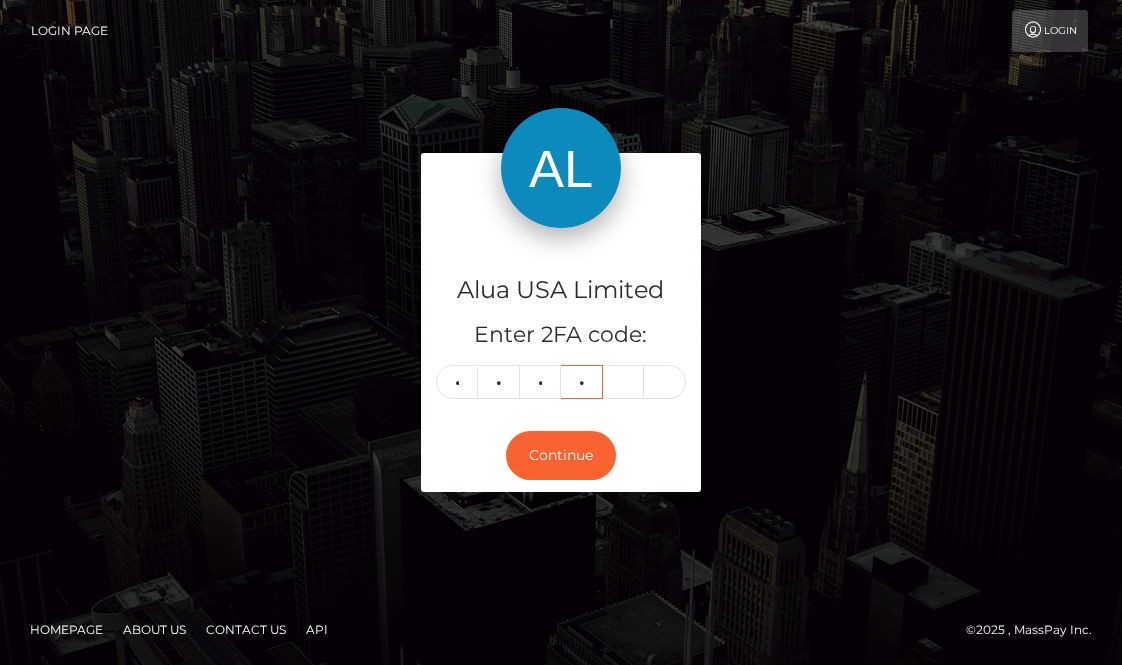type on "7" 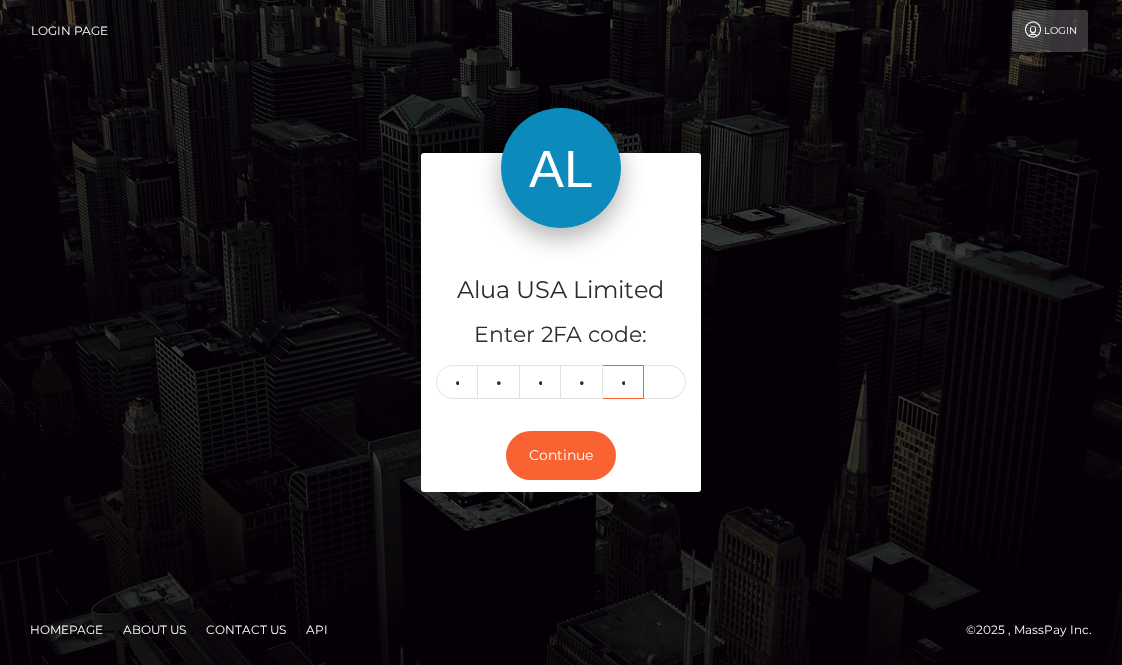type on "5" 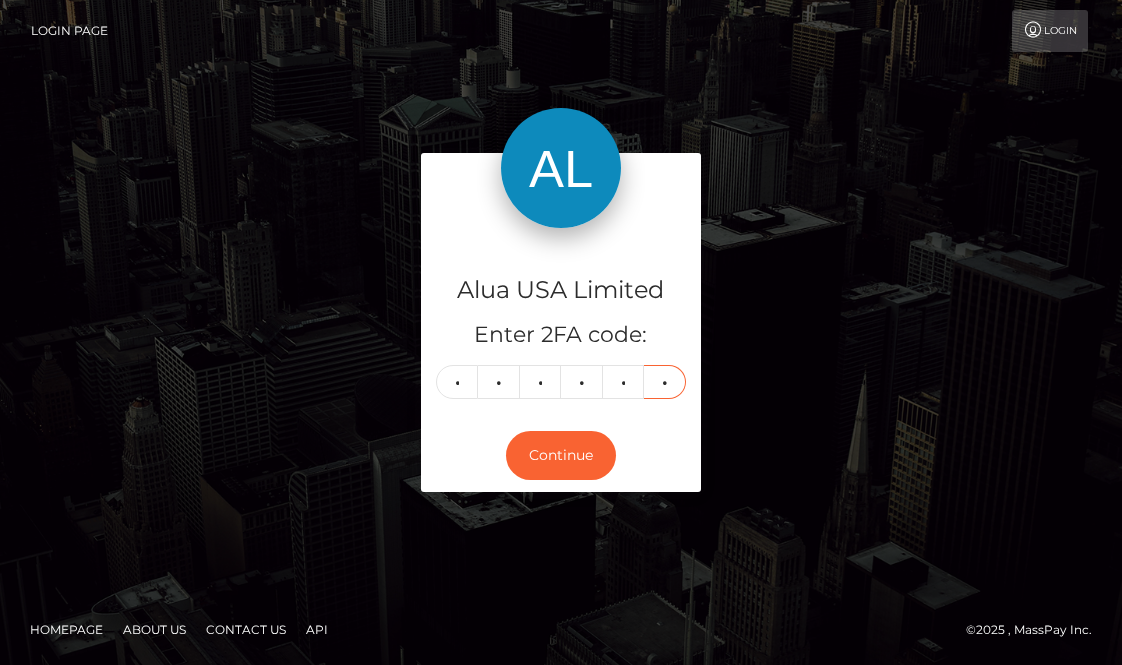 type on "4" 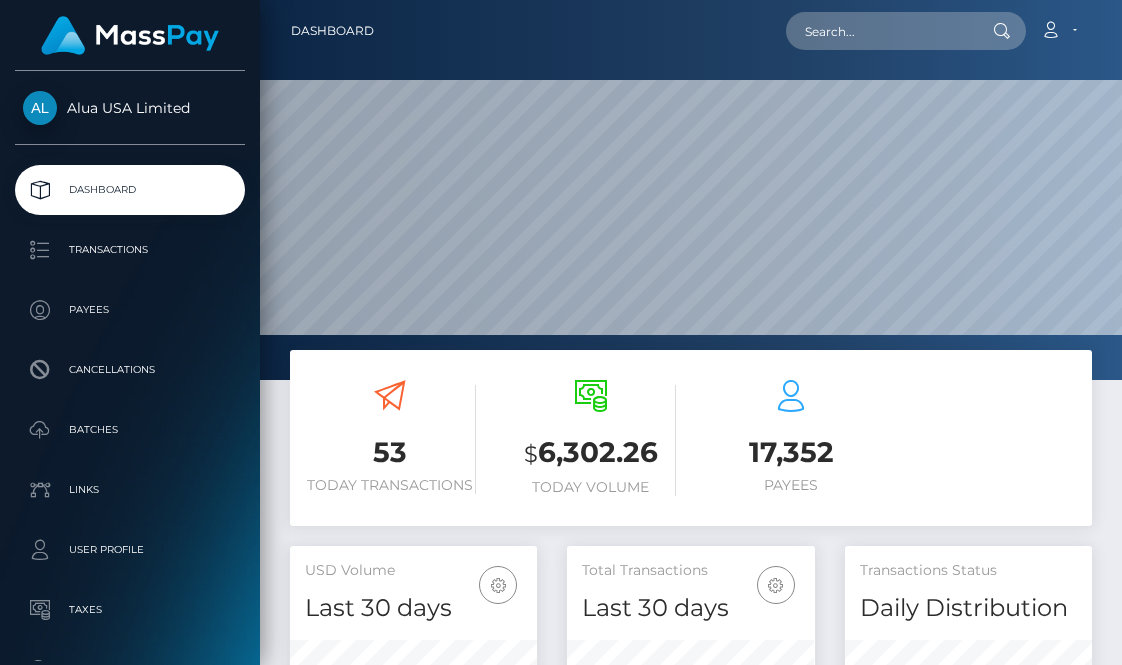 scroll, scrollTop: 0, scrollLeft: 0, axis: both 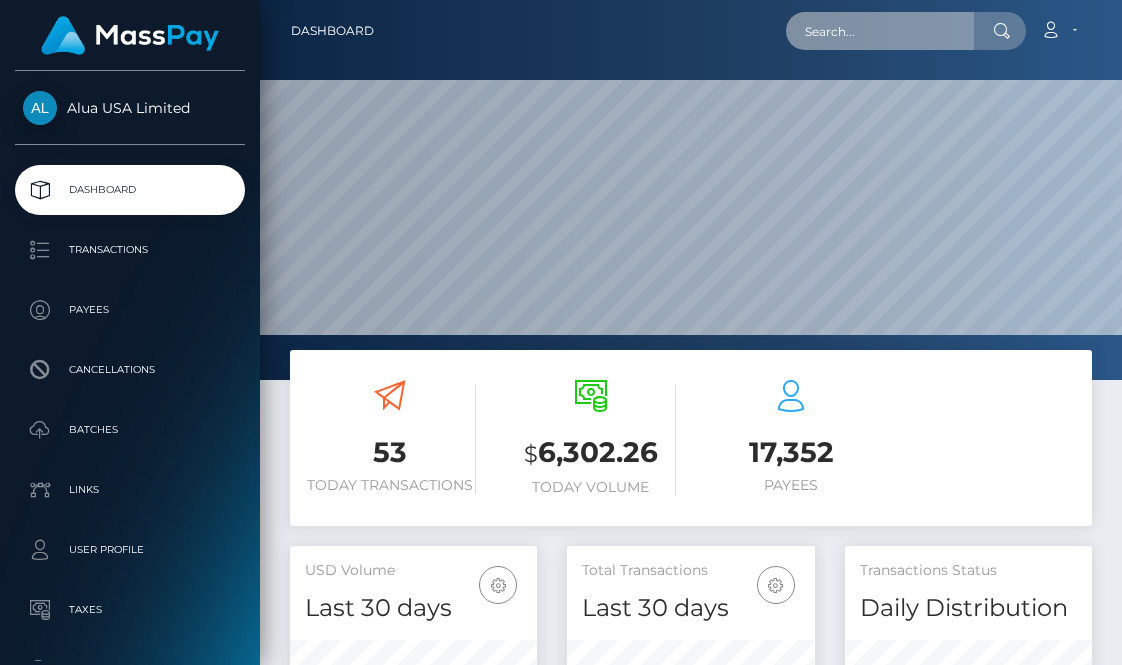 click at bounding box center (880, 31) 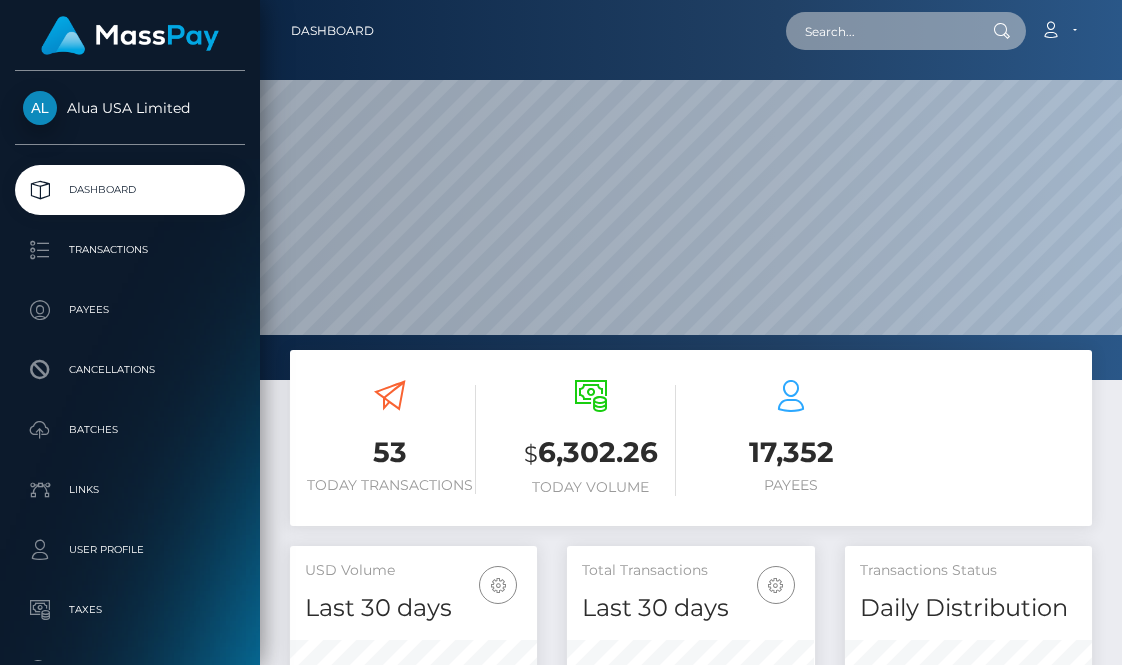 paste on "64f0fa5520e0cc5f7c00d2f2" 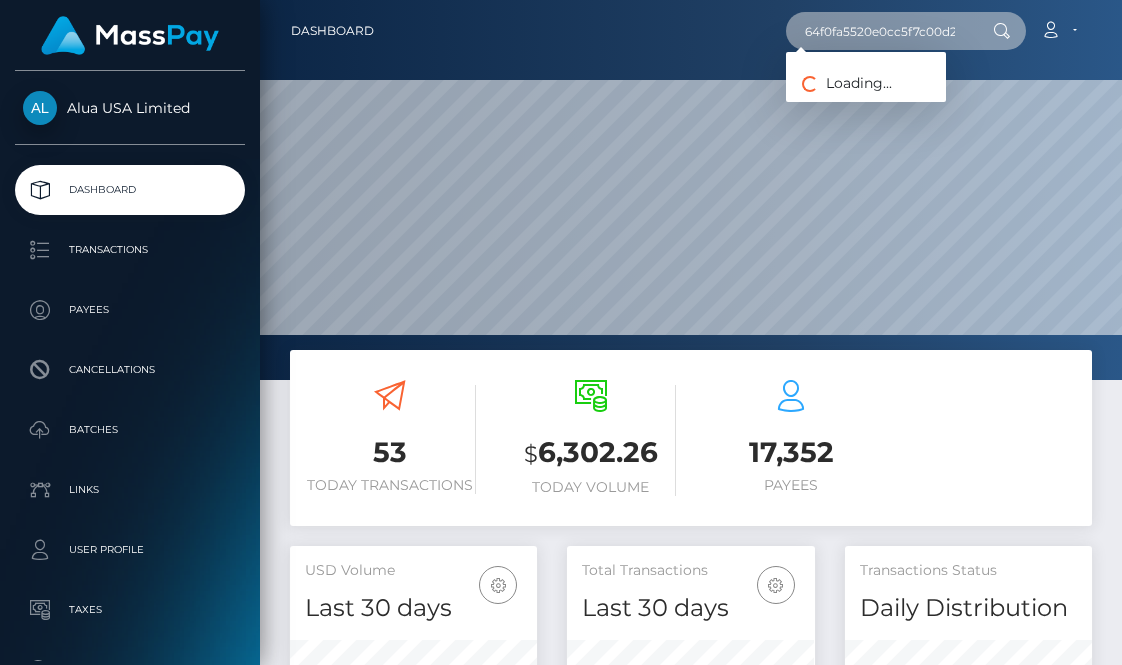 type on "64f0fa5520e0cc5f7c00d2f2" 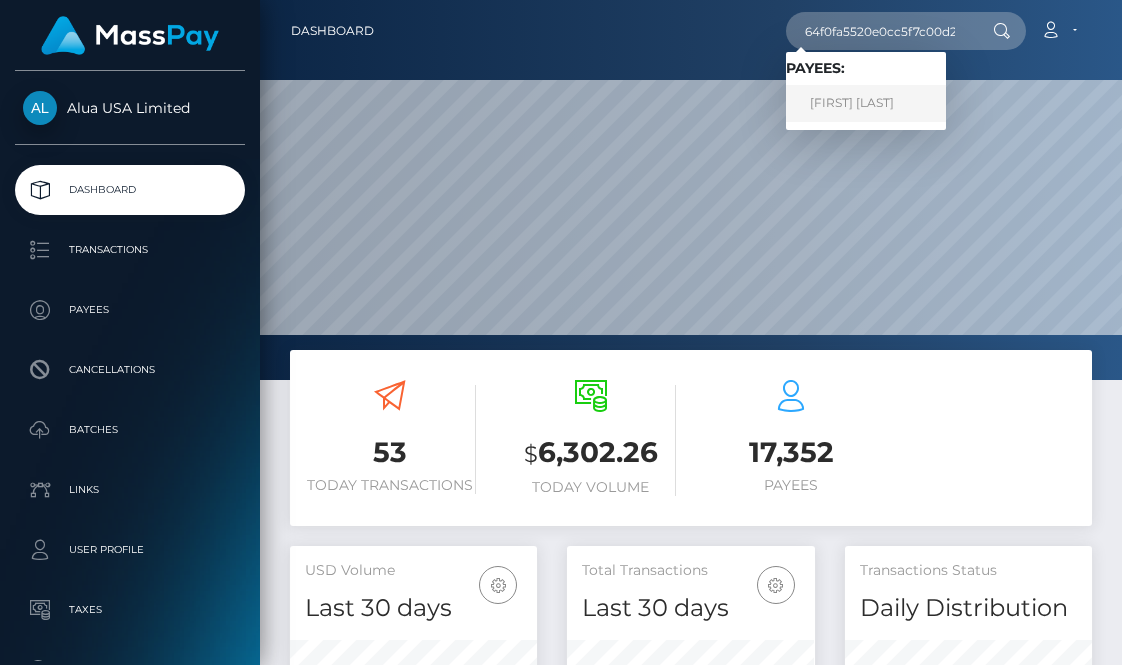 click on "Jessica  Thorpe" at bounding box center (866, 103) 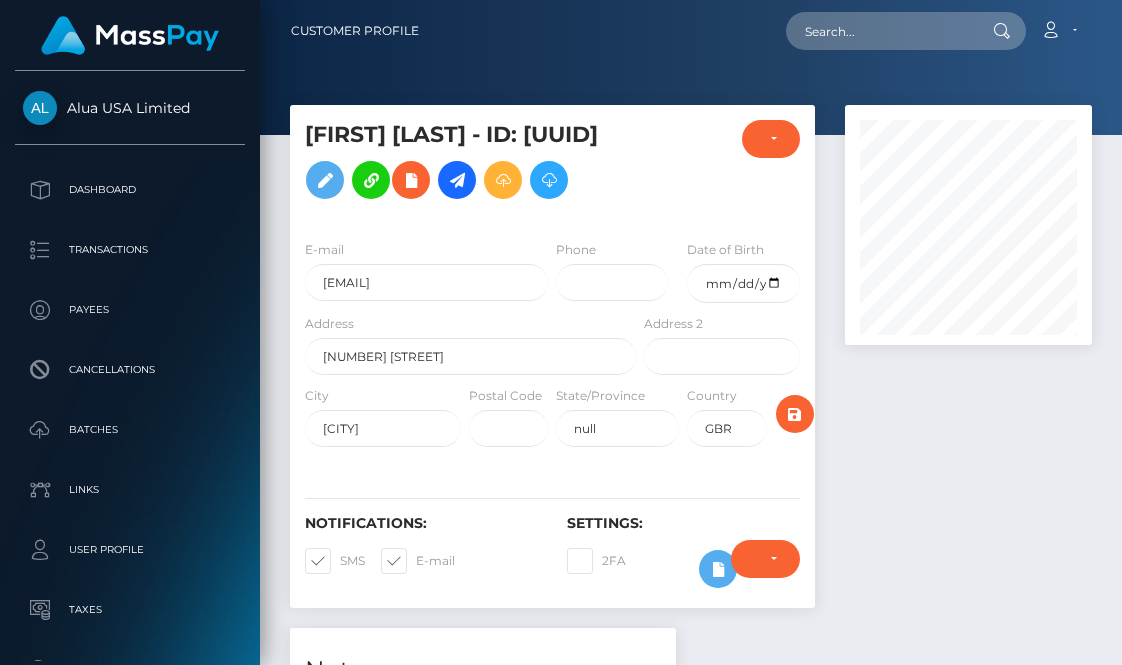 scroll, scrollTop: 523, scrollLeft: 0, axis: vertical 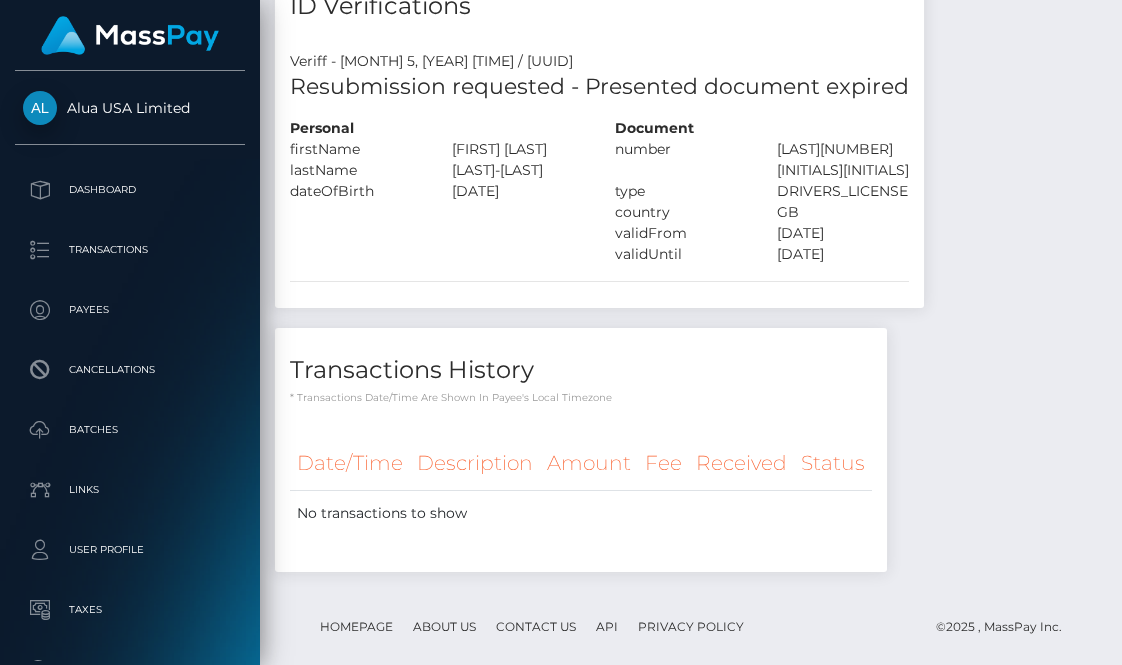 click on "Resubmission requested - Presented document expired" at bounding box center [599, 87] 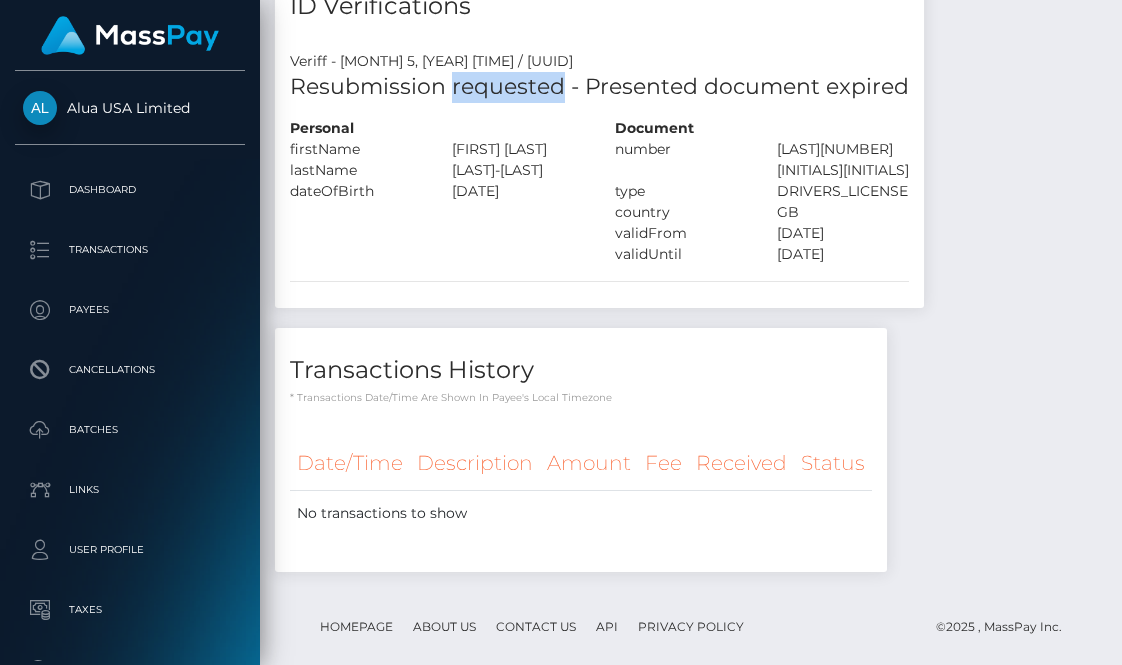 click on "Resubmission requested - Presented document expired" at bounding box center [599, 87] 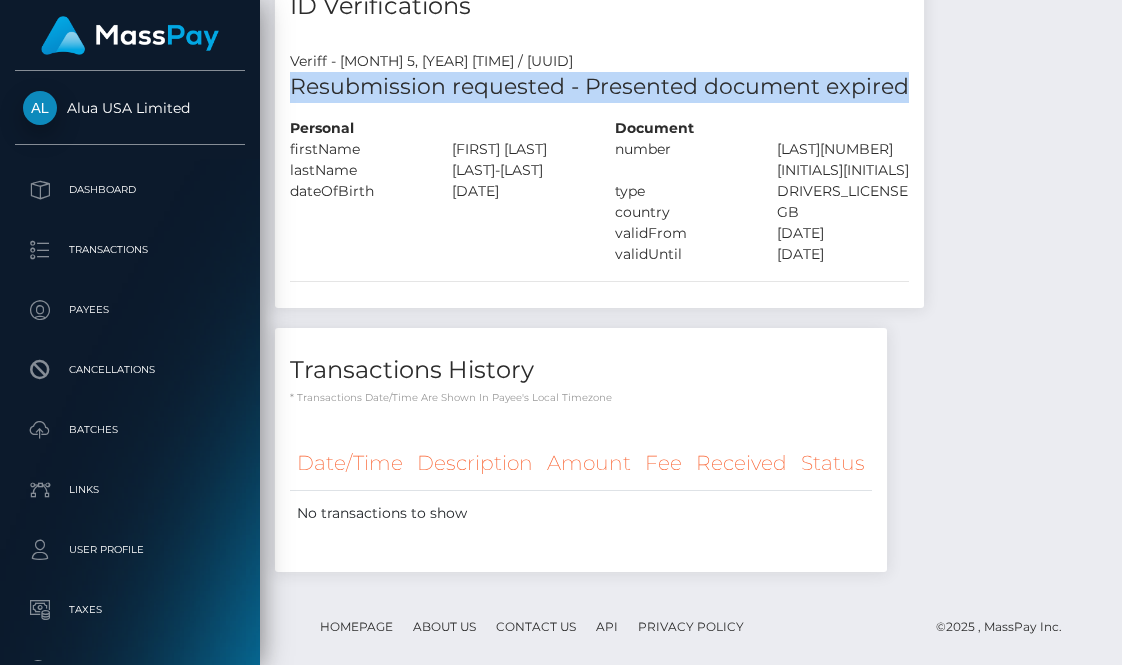 click on "Resubmission requested - Presented document expired" at bounding box center [599, 87] 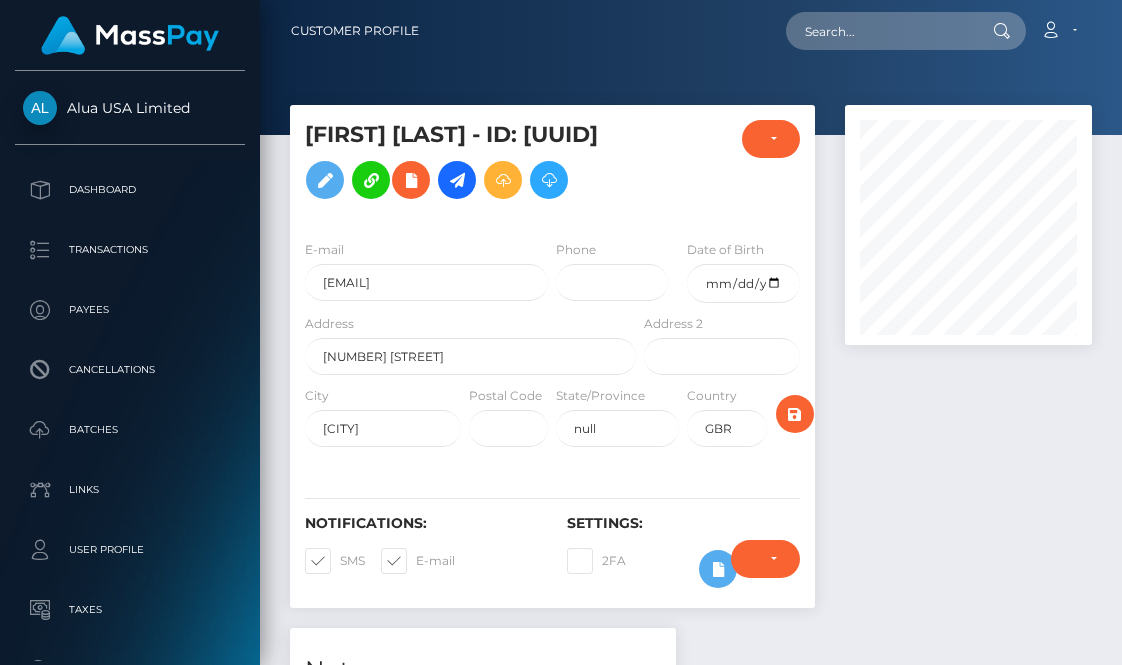 scroll, scrollTop: -2, scrollLeft: 0, axis: vertical 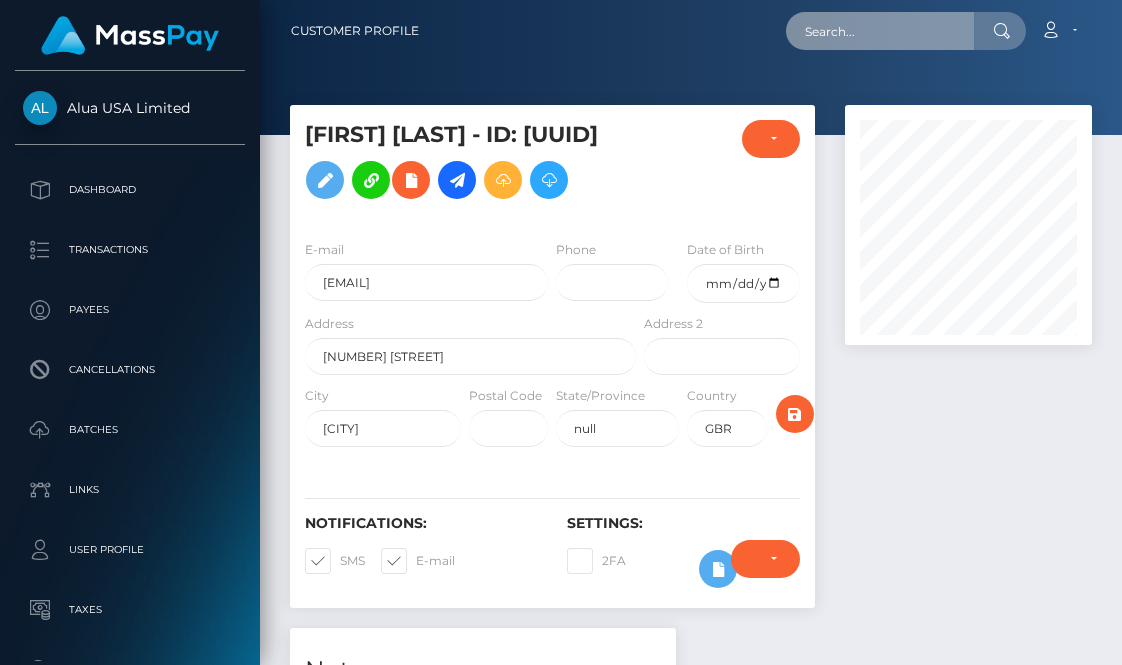 click at bounding box center (880, 31) 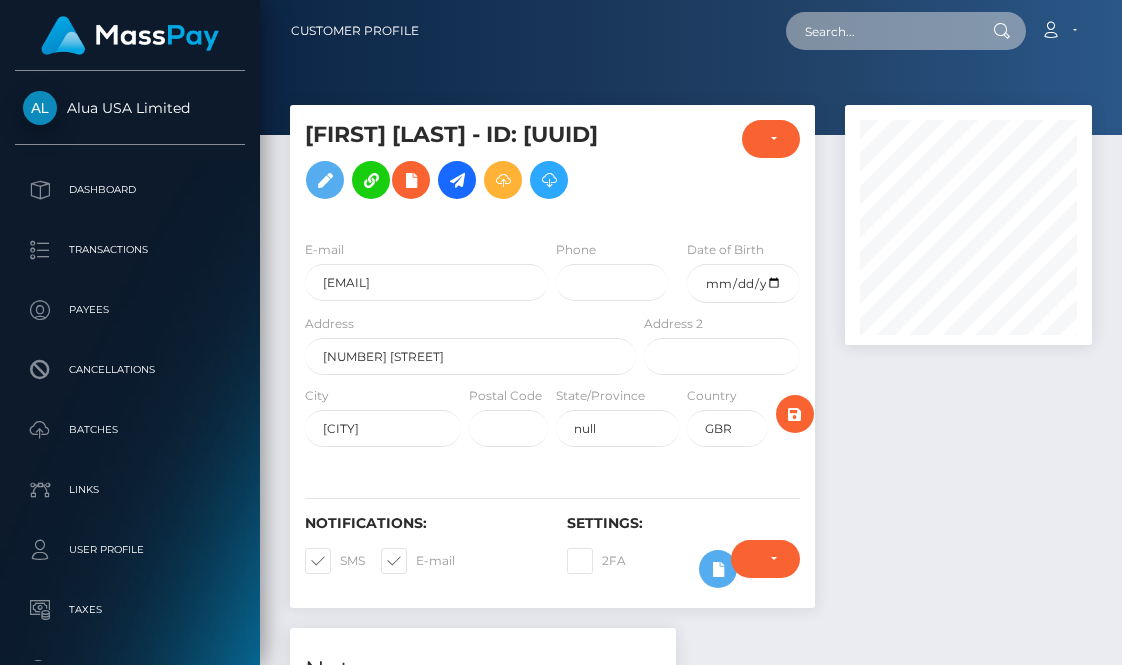 paste on "6877c8eae3e97b0aa6004172" 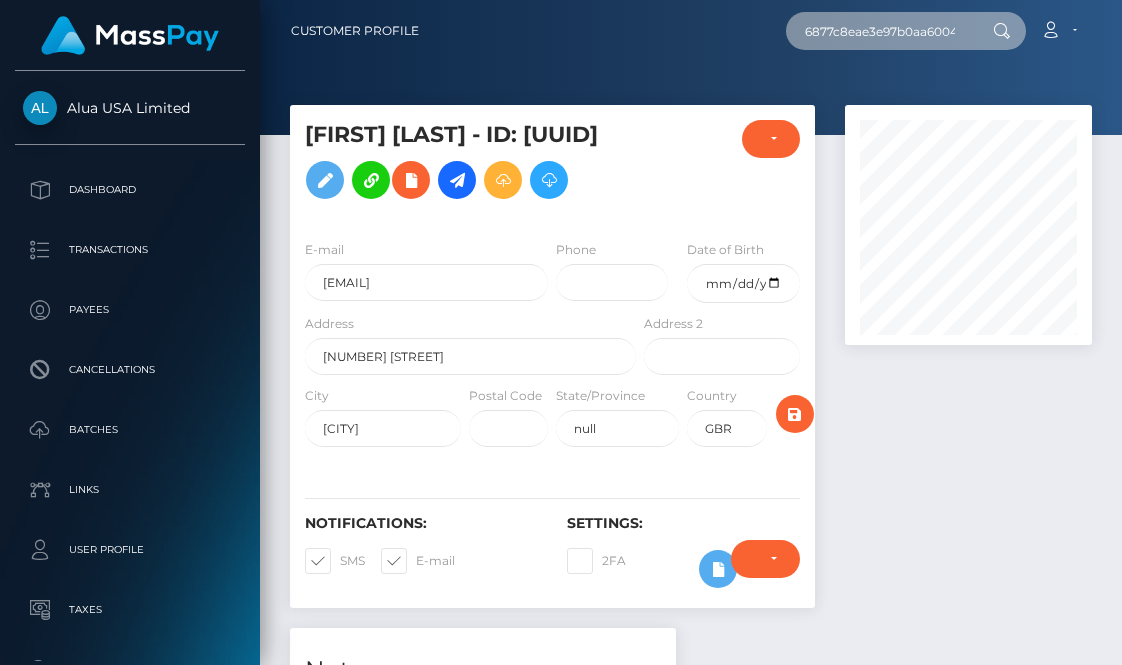 type on "6877c8eae3e97b0aa6004172" 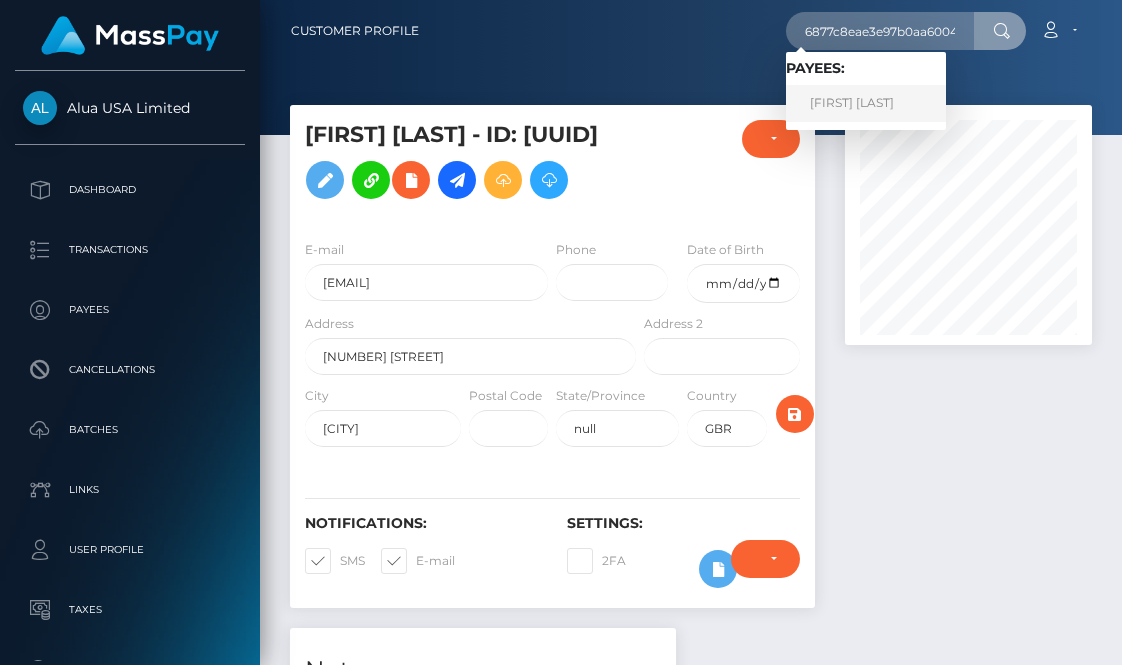 click on "Anielka  m  Arguello" at bounding box center (866, 103) 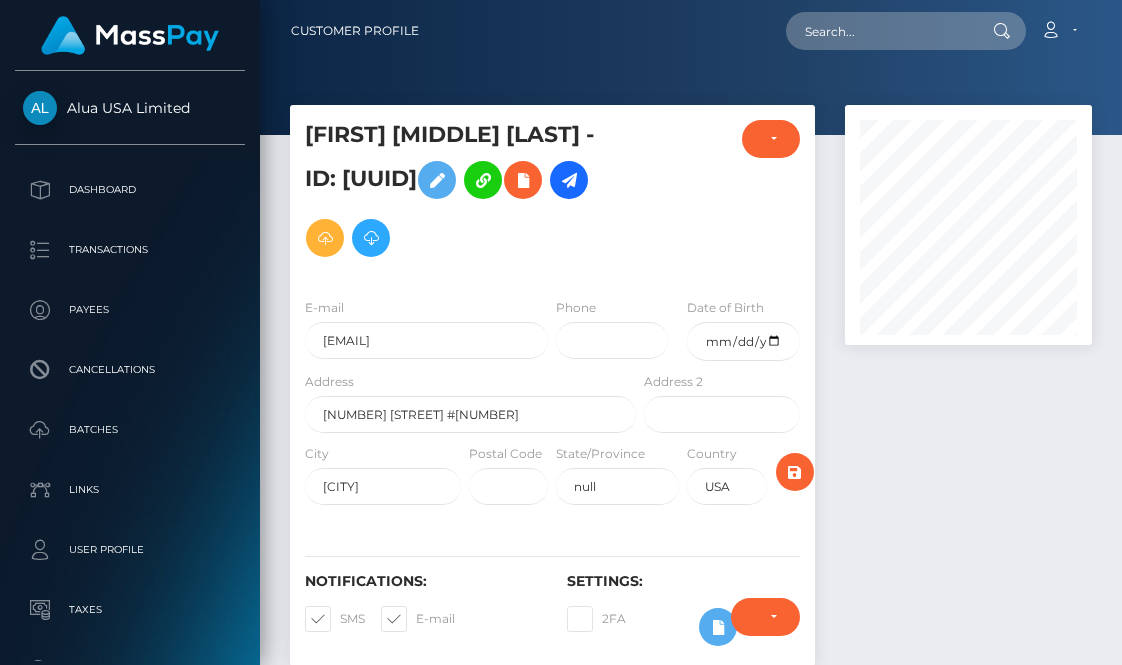 scroll, scrollTop: 749, scrollLeft: 0, axis: vertical 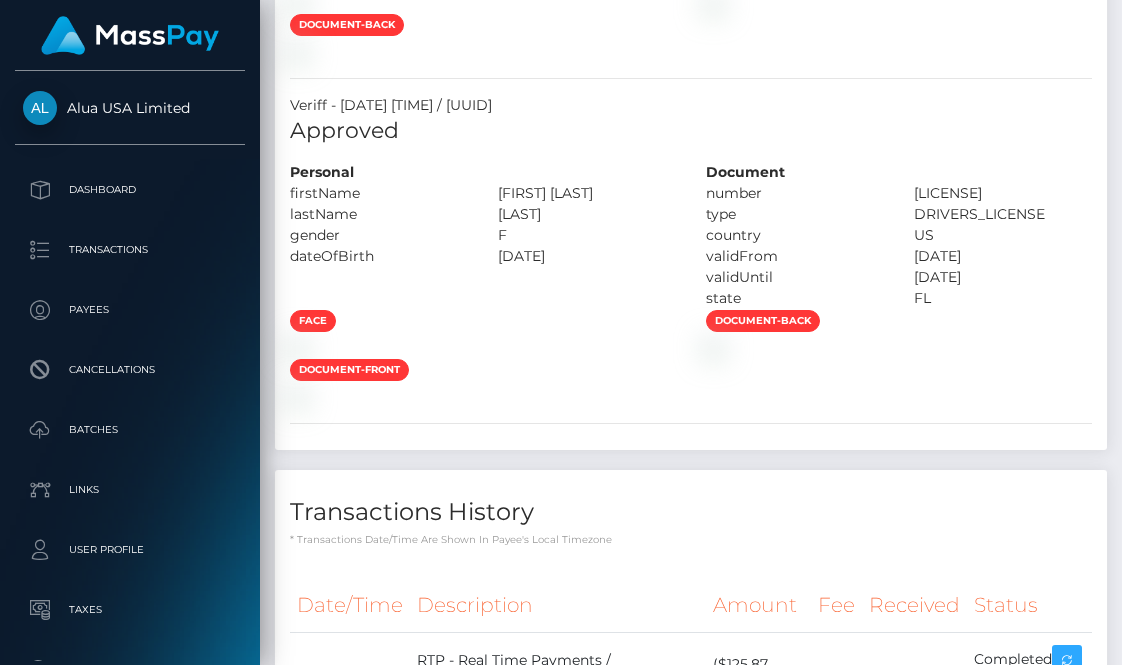 click on "document-front
face
document-back" at bounding box center [691, 13] 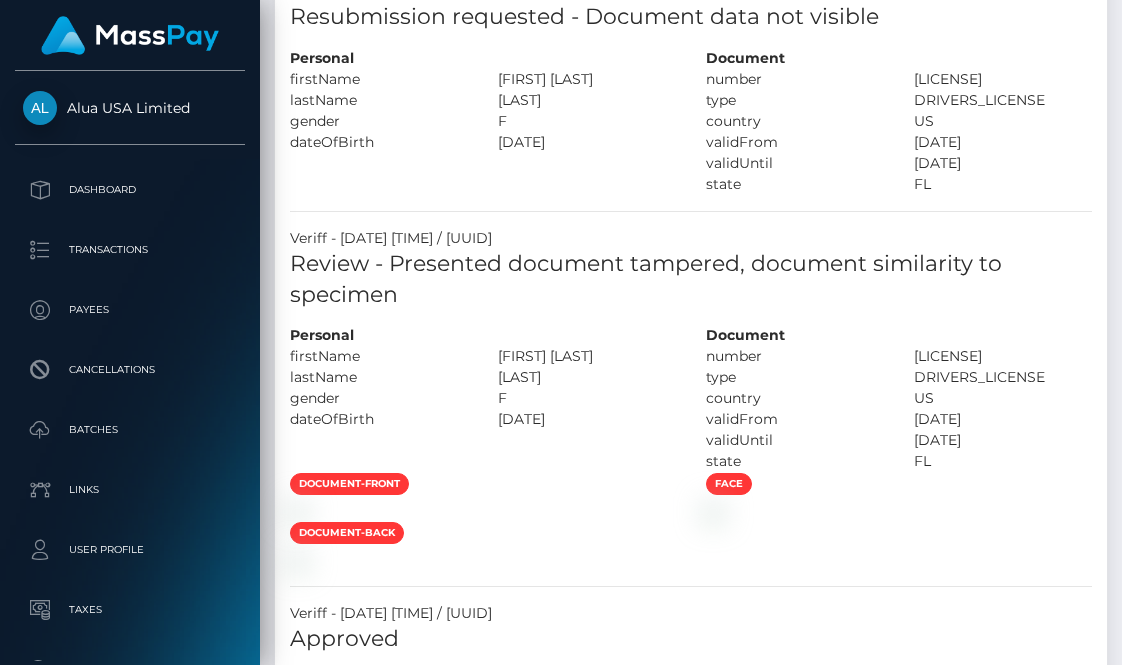 scroll, scrollTop: 969, scrollLeft: 0, axis: vertical 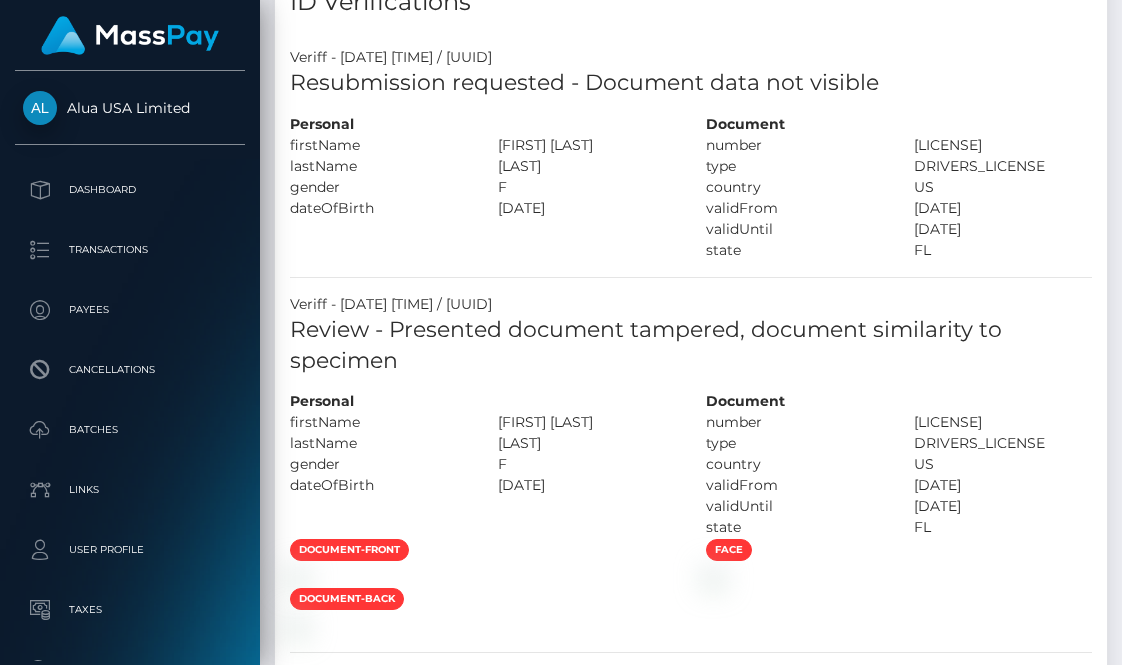 drag, startPoint x: 469, startPoint y: 311, endPoint x: 412, endPoint y: 308, distance: 57.07889 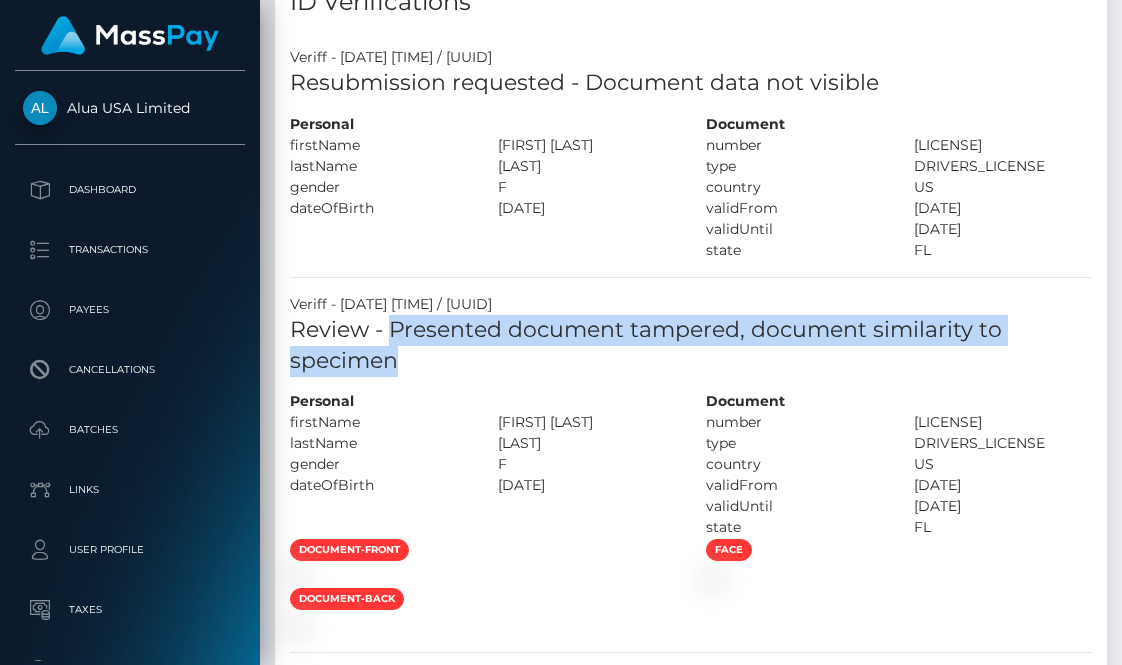 drag, startPoint x: 394, startPoint y: 302, endPoint x: 408, endPoint y: 327, distance: 28.653097 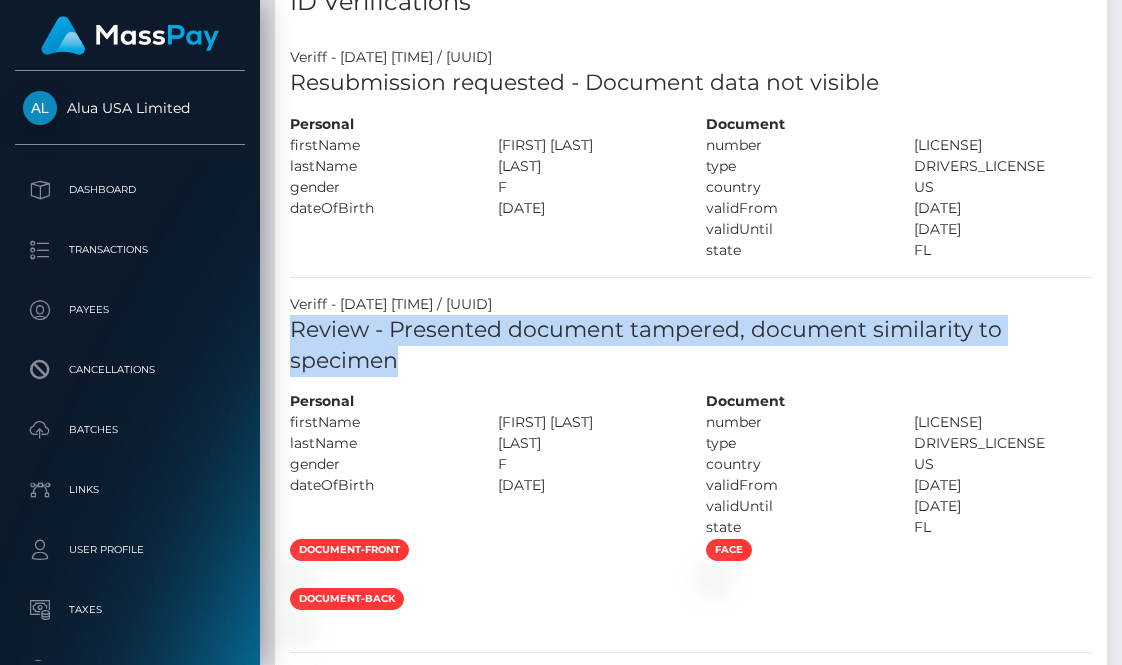 drag, startPoint x: 407, startPoint y: 331, endPoint x: 281, endPoint y: 301, distance: 129.5222 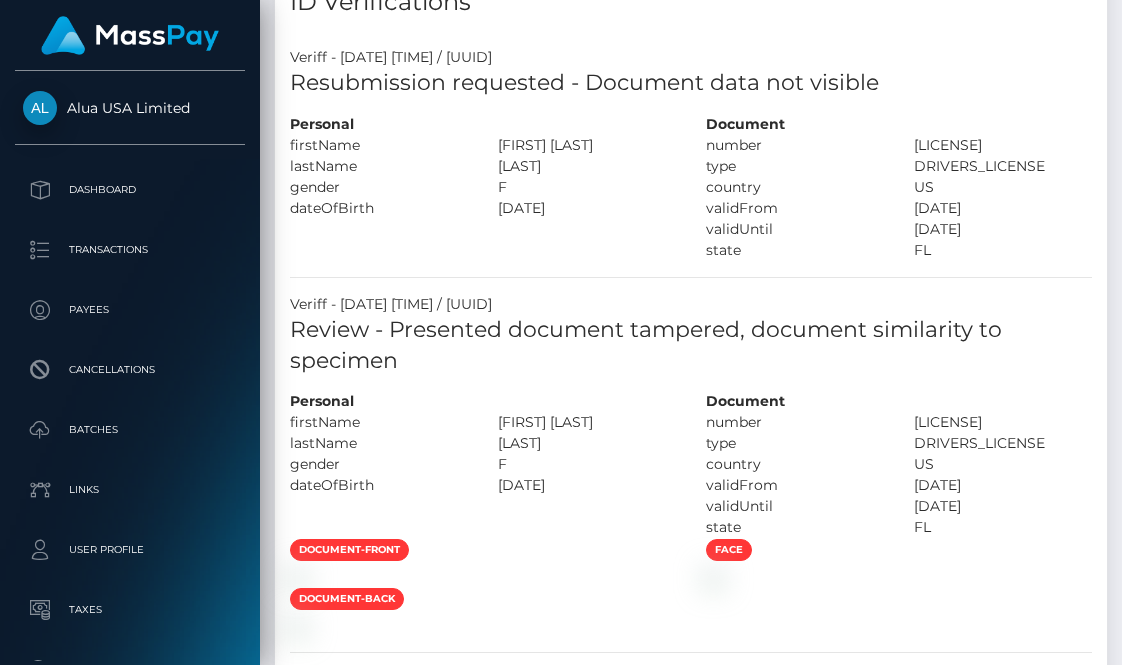 click on "Resubmission requested - Document data not visible" at bounding box center [691, 91] 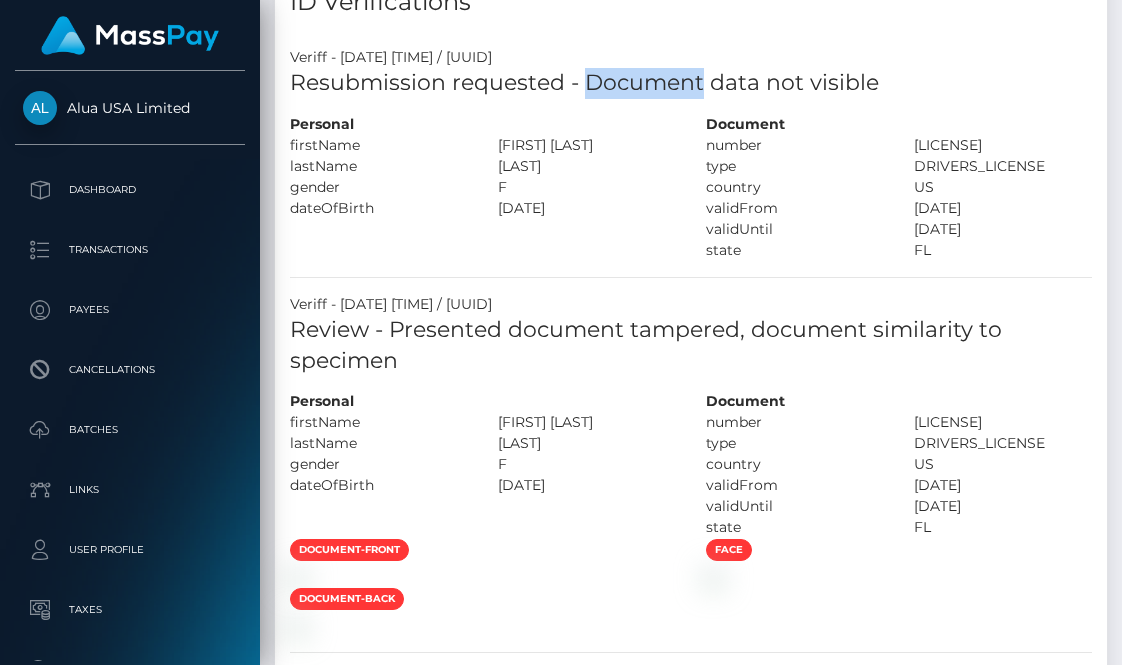 click on "Resubmission requested - Document data not visible" at bounding box center (691, 83) 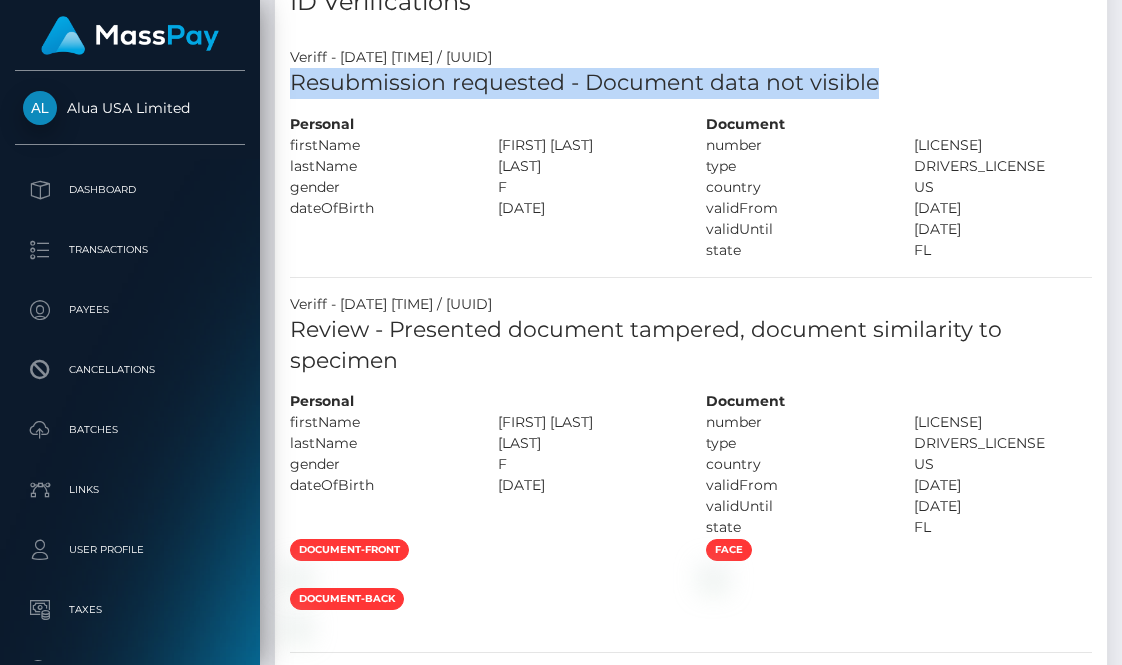 click on "Resubmission requested - Document data not visible" at bounding box center (691, 83) 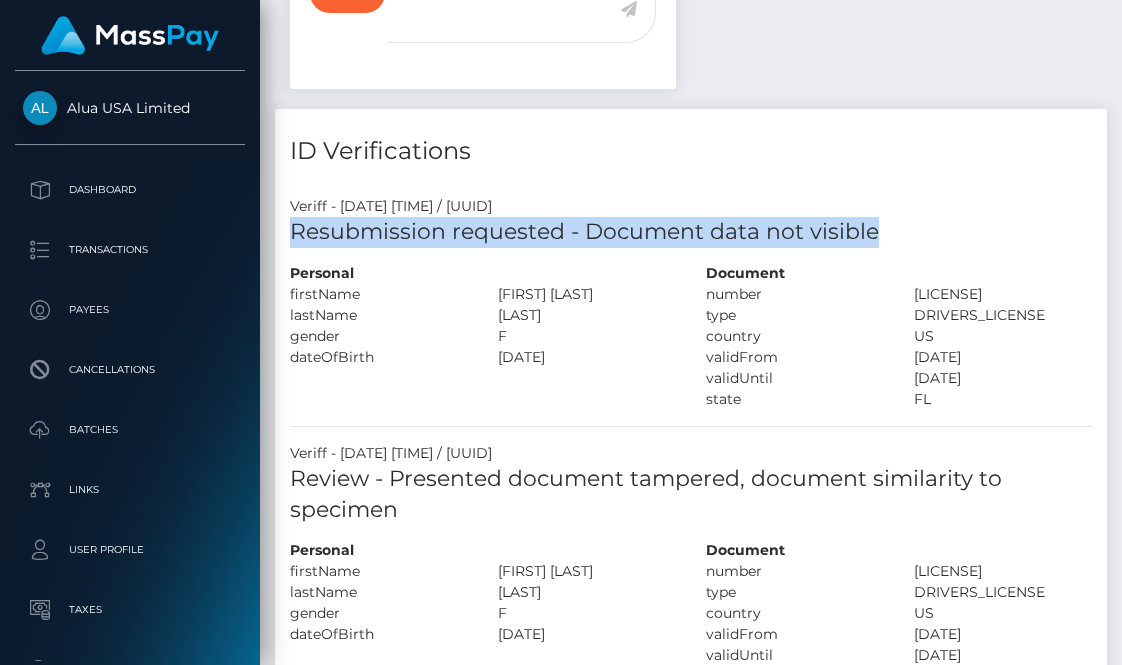 scroll, scrollTop: 849, scrollLeft: 0, axis: vertical 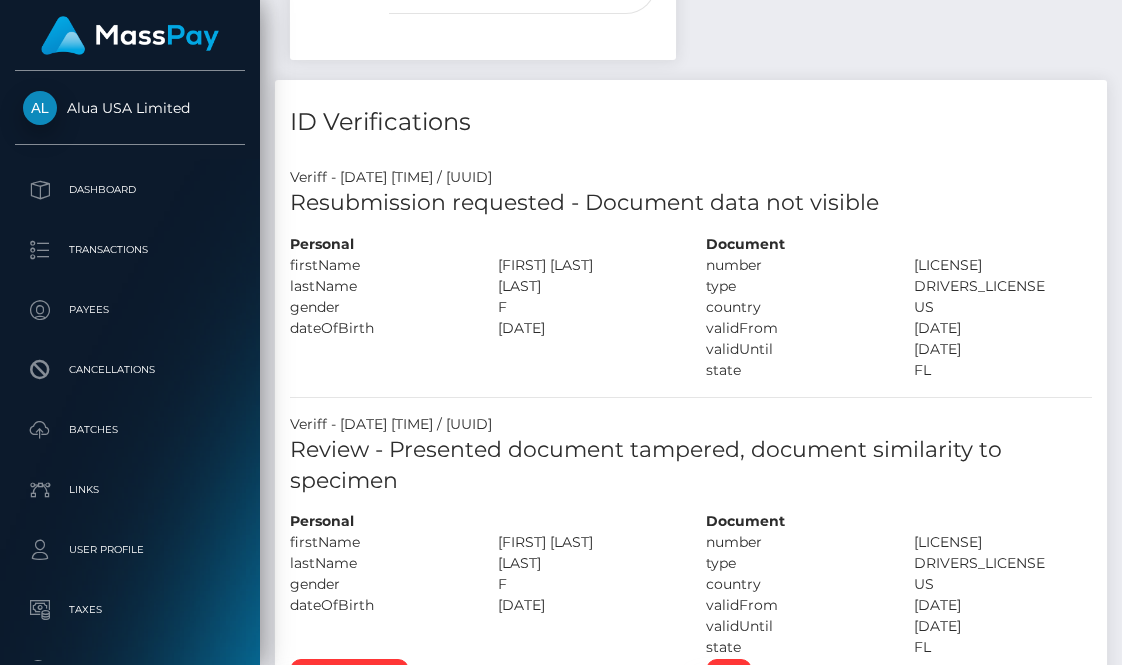 drag, startPoint x: 493, startPoint y: 429, endPoint x: 414, endPoint y: 429, distance: 79 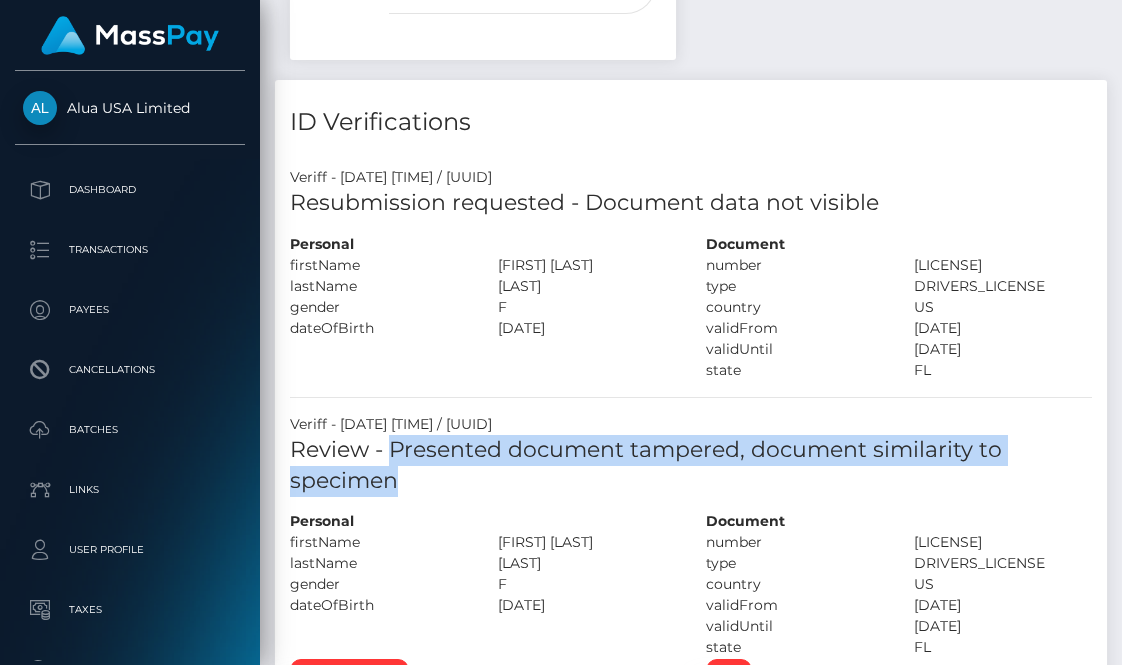 click on "Review - Presented document tampered, document similarity to specimen" at bounding box center (691, 466) 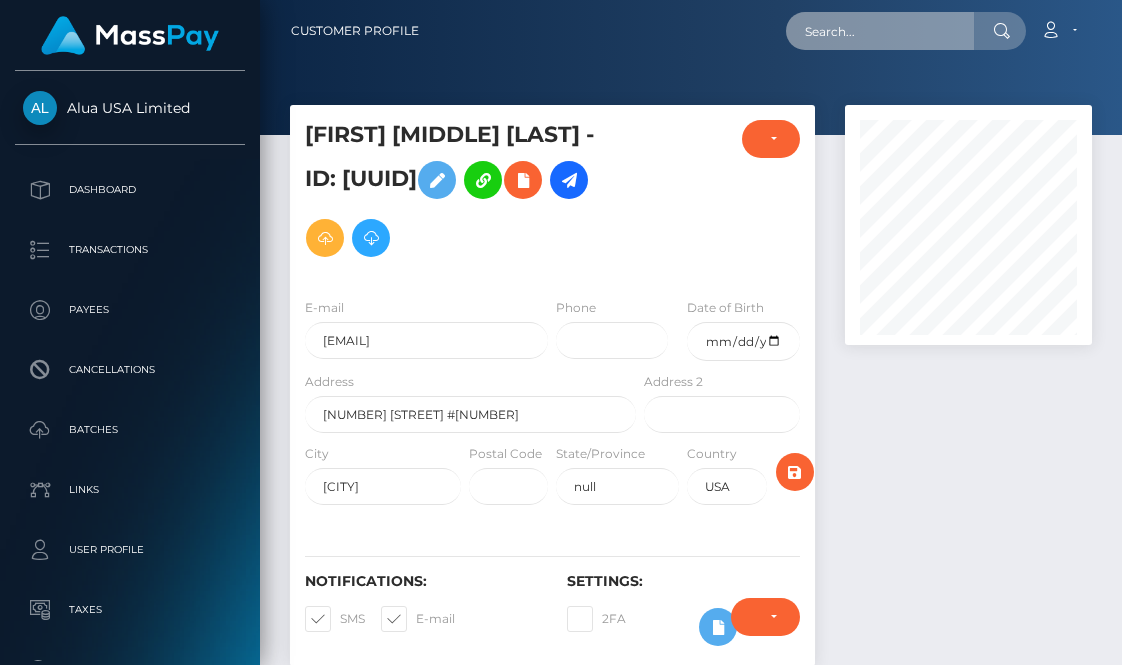 scroll, scrollTop: -1, scrollLeft: 0, axis: vertical 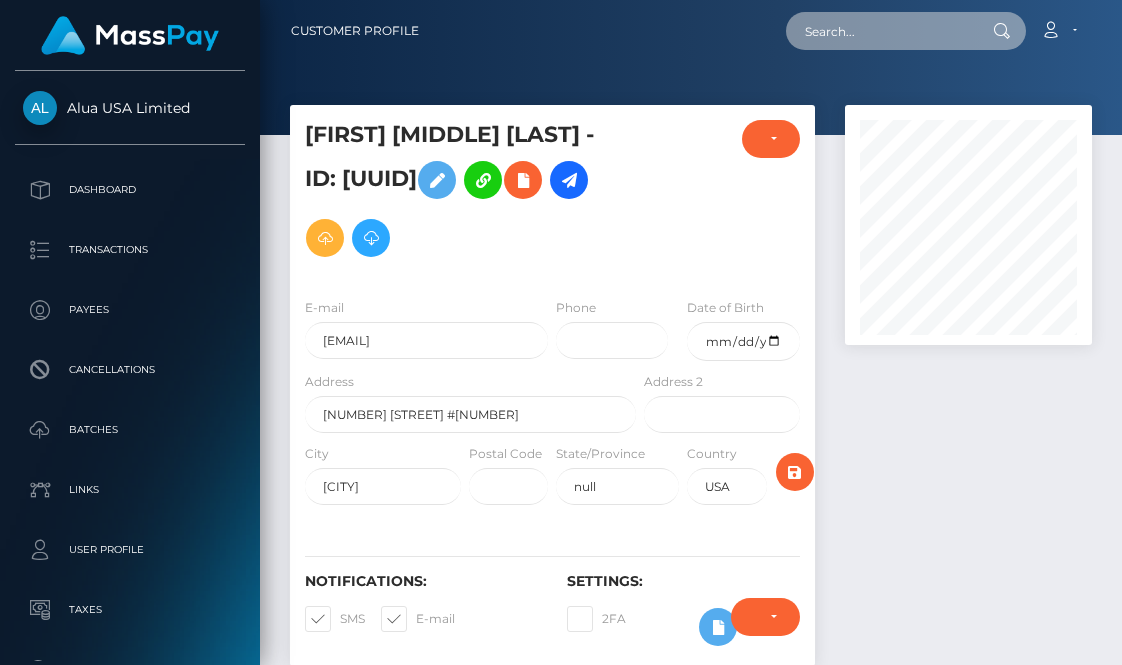 click at bounding box center [880, 31] 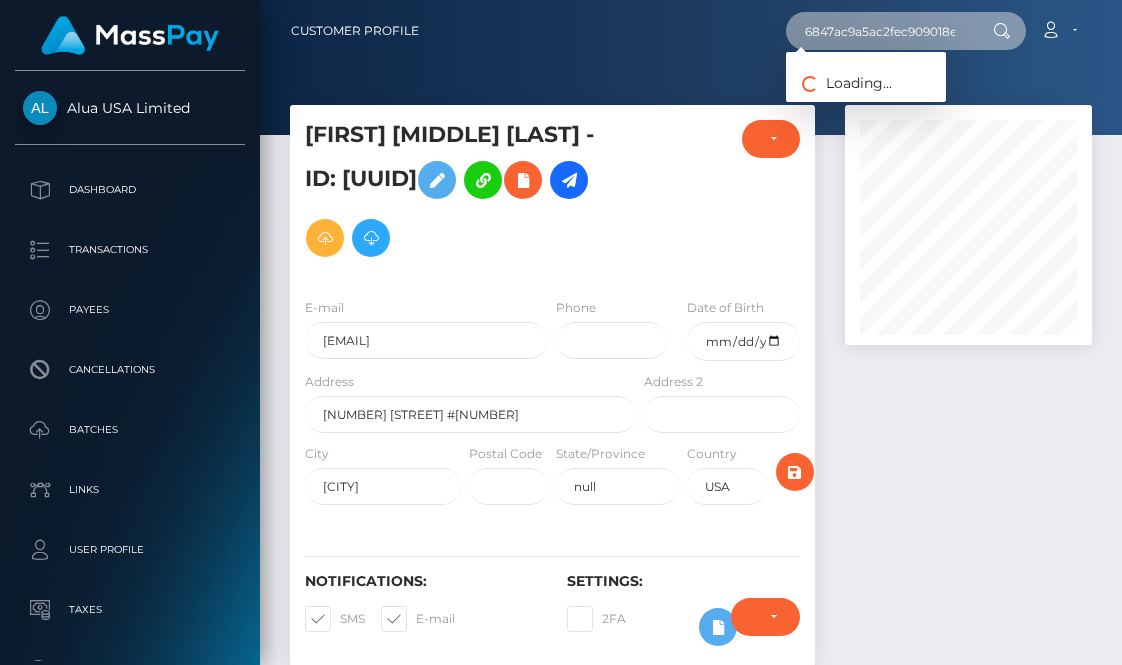 type on "6847ac9a5ac2fec909018e30" 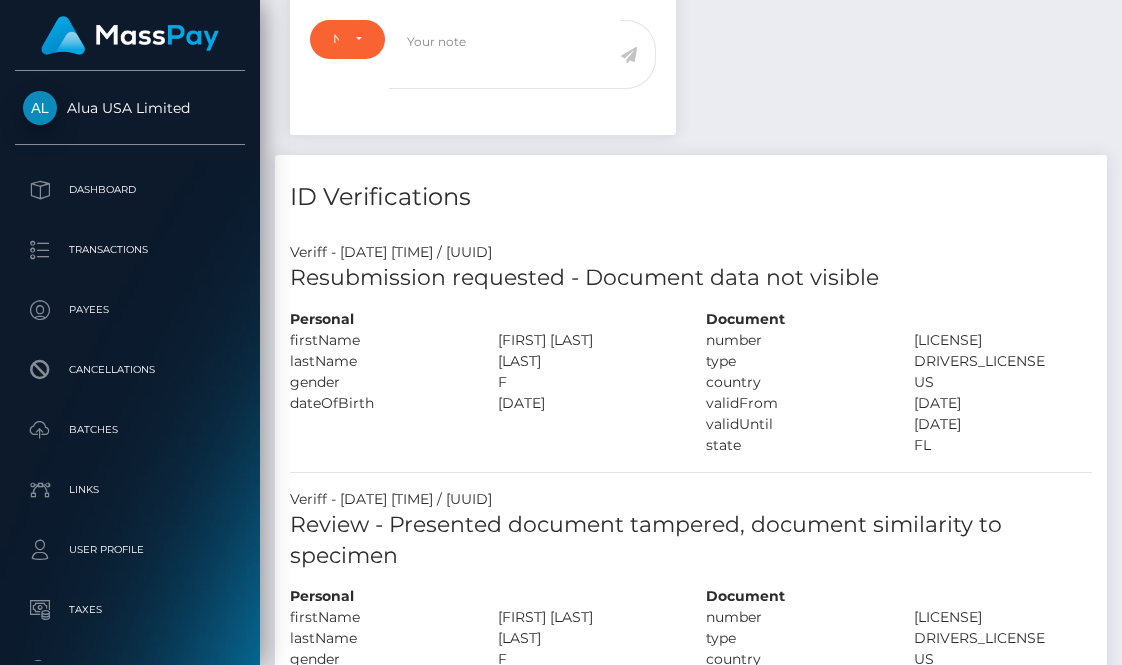 scroll, scrollTop: 894, scrollLeft: 0, axis: vertical 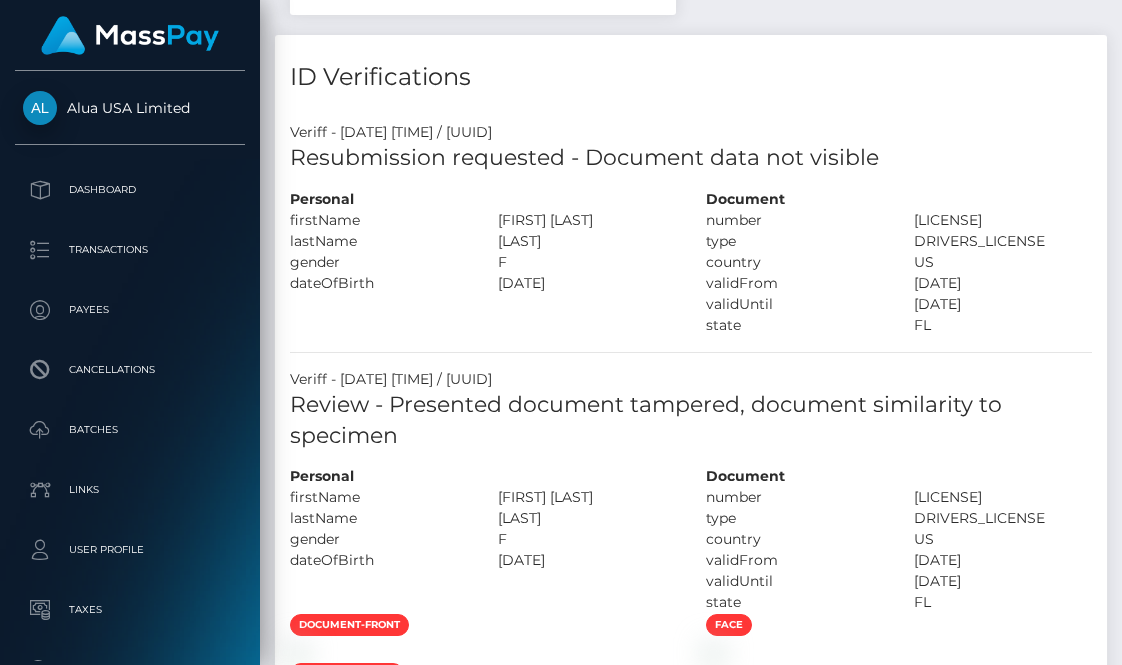 click on "Review - Presented document tampered, document similarity to specimen" at bounding box center [691, 421] 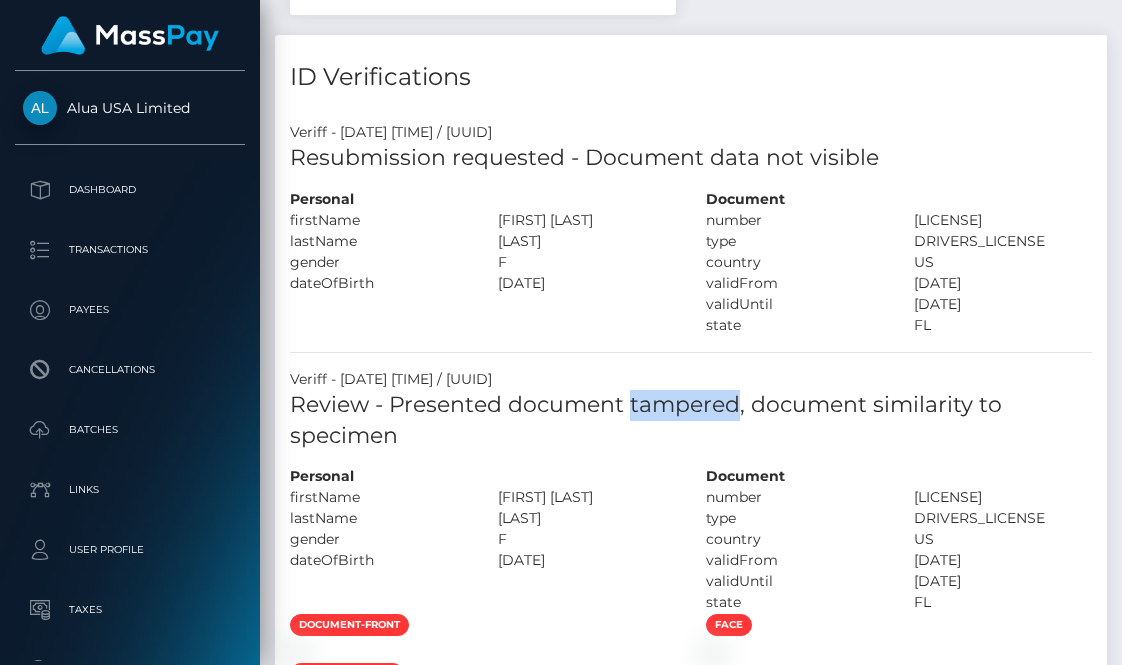click on "Review - Presented document tampered, document similarity to specimen" at bounding box center [691, 421] 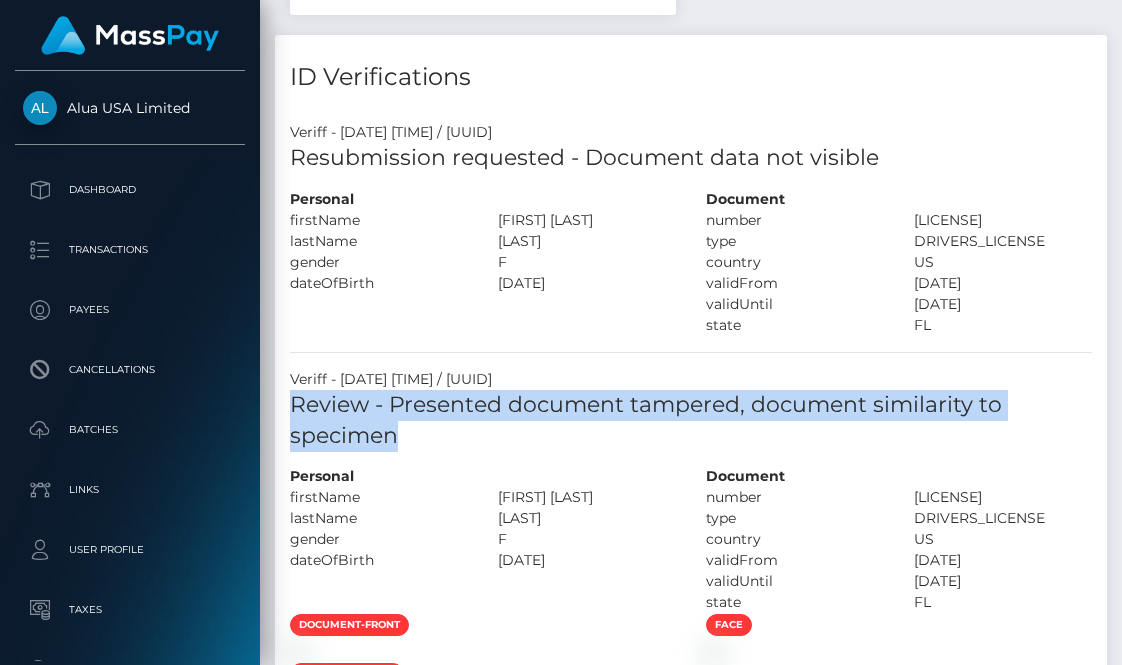 click on "Review - Presented document tampered, document similarity to specimen" at bounding box center (691, 421) 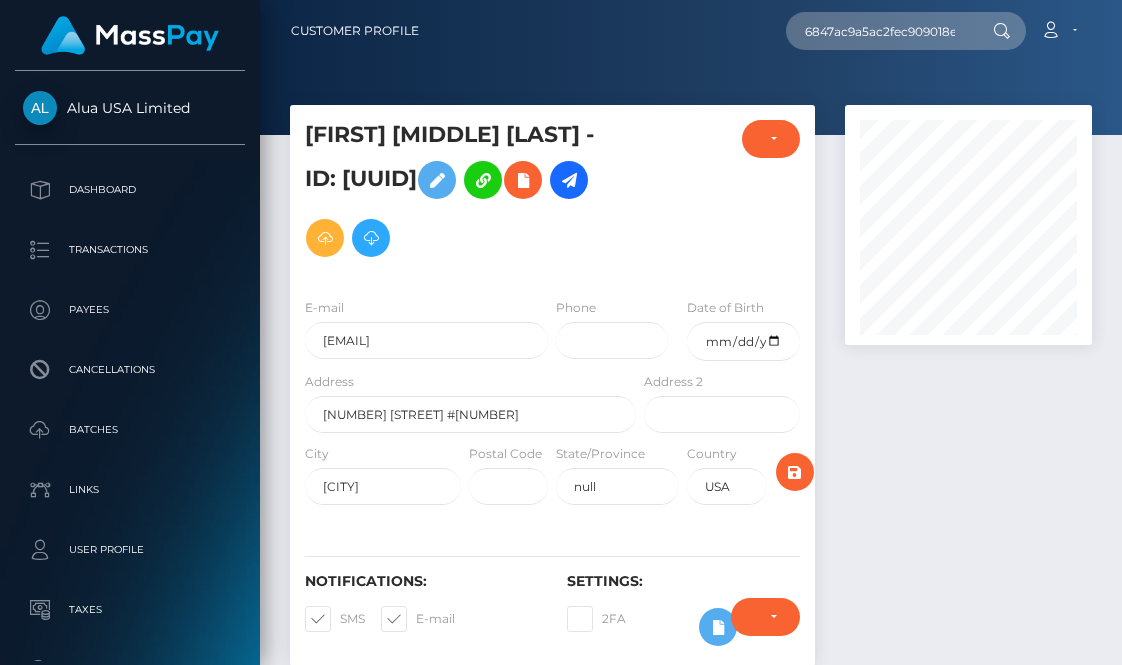 scroll, scrollTop: 0, scrollLeft: 0, axis: both 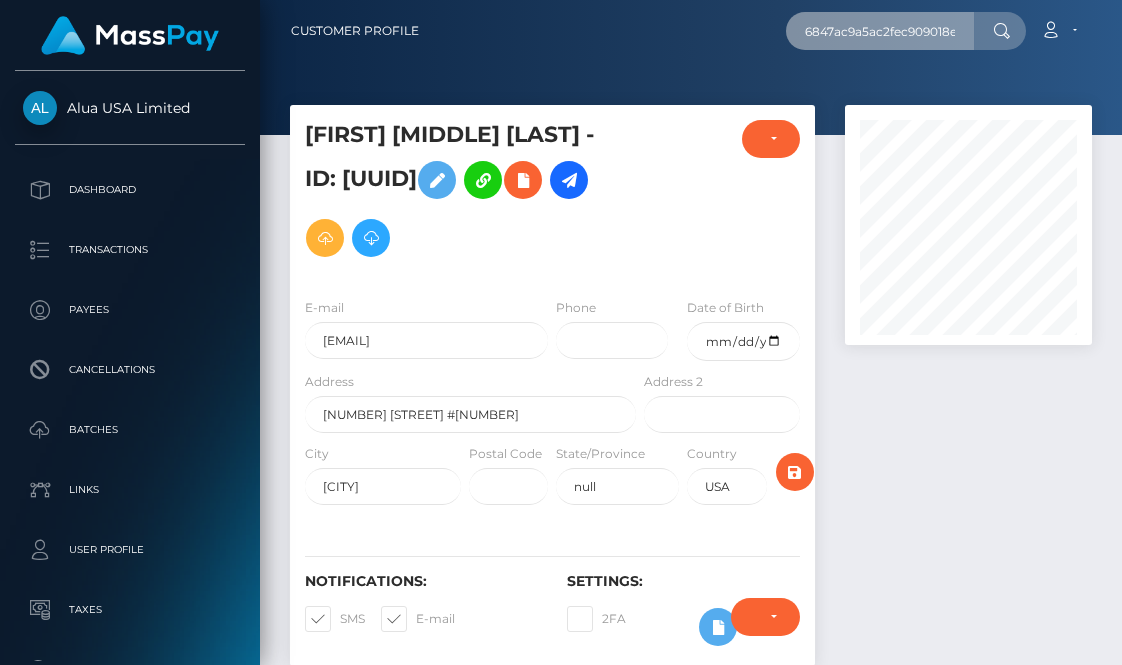 click on "6847ac9a5ac2fec909018e30" at bounding box center (880, 31) 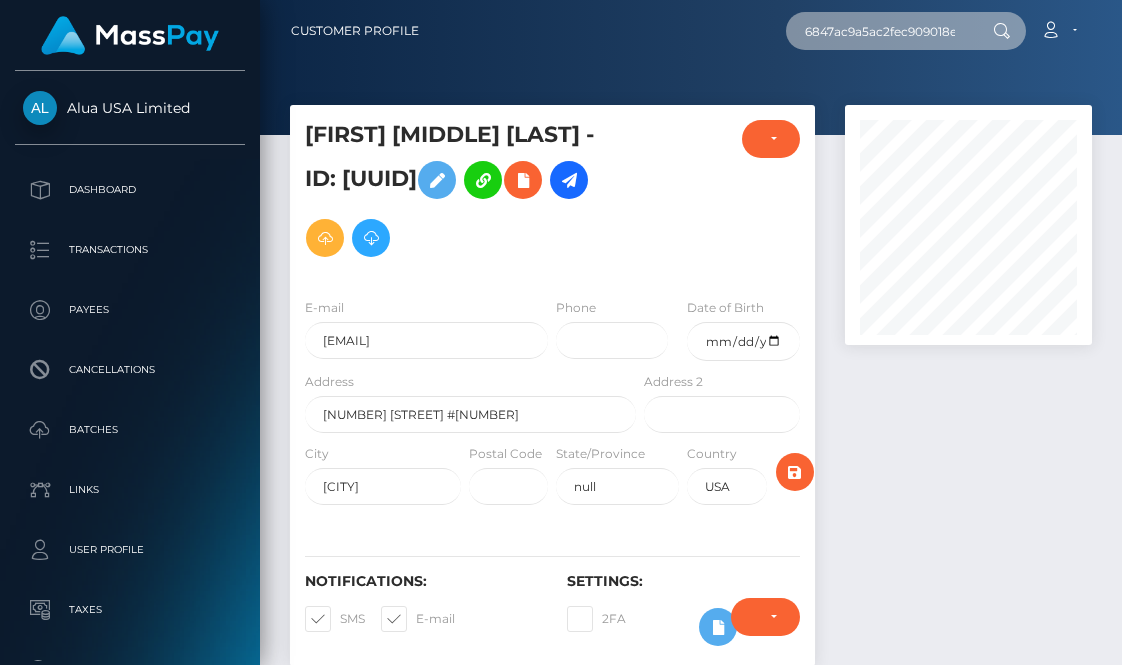 click on "6847ac9a5ac2fec909018e30" at bounding box center (880, 31) 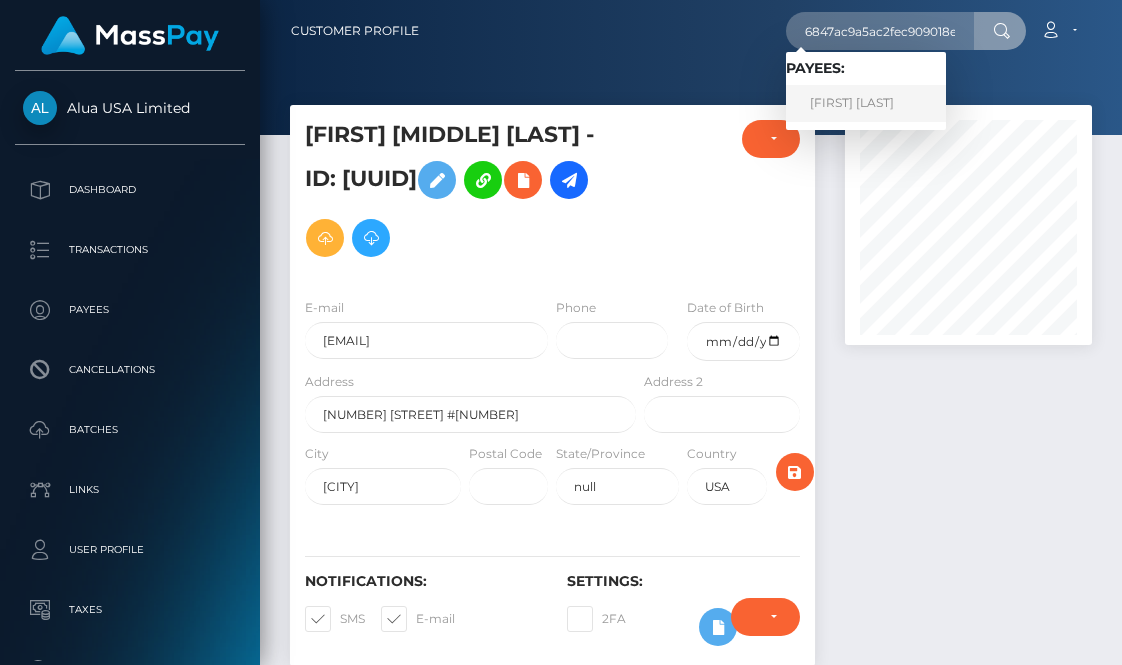 click on "Nessan  Cabataña" at bounding box center (866, 103) 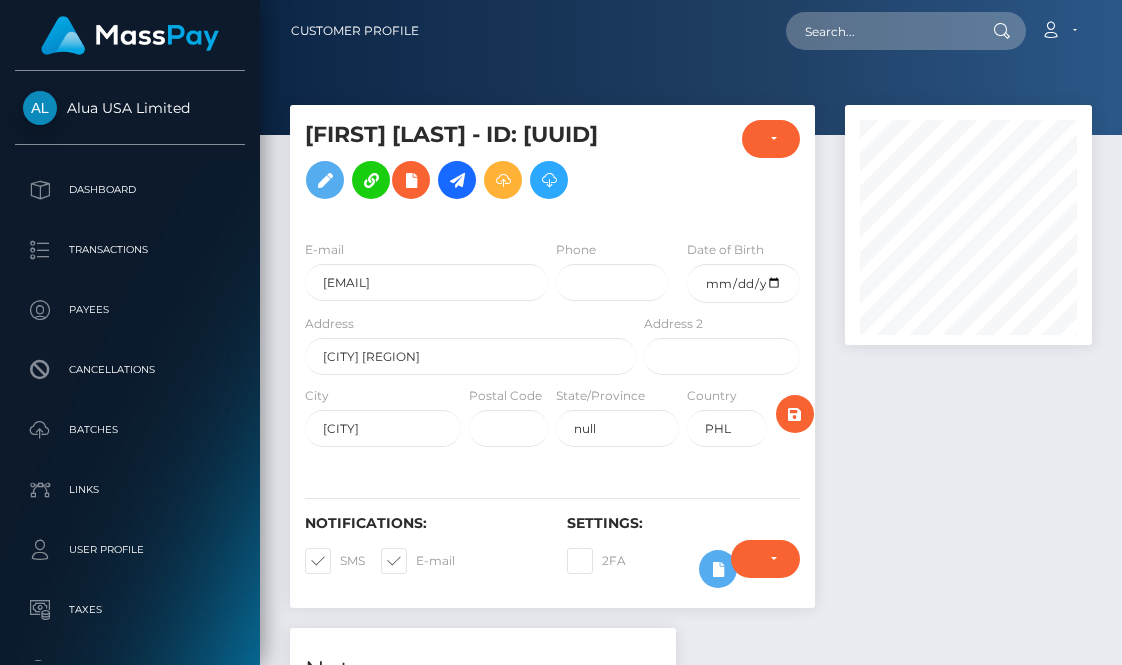 scroll, scrollTop: 952, scrollLeft: 0, axis: vertical 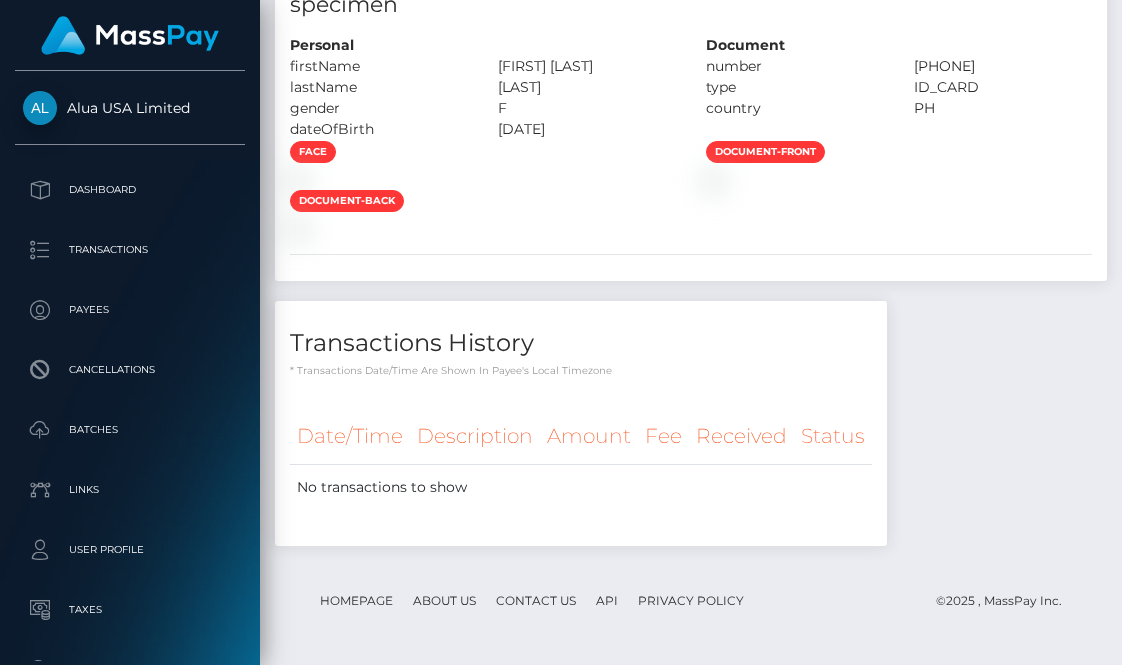 click on "Review - Presented document tampered, document similarity to specimen" at bounding box center [691, -10] 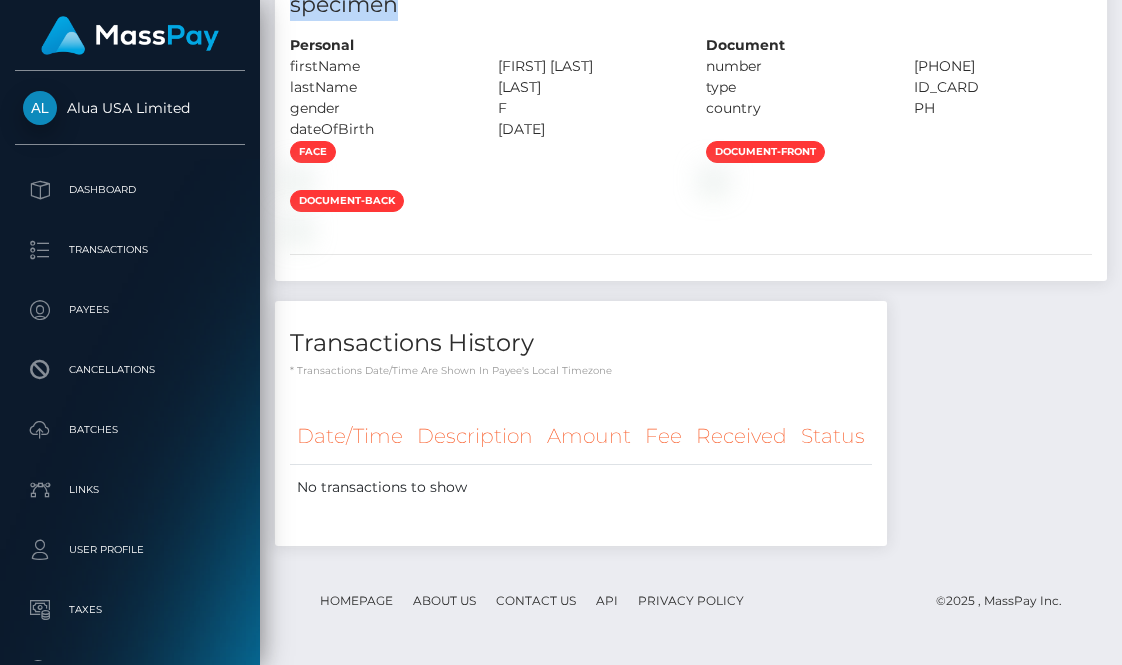click on "Review - Presented document tampered, document similarity to specimen" at bounding box center (691, -10) 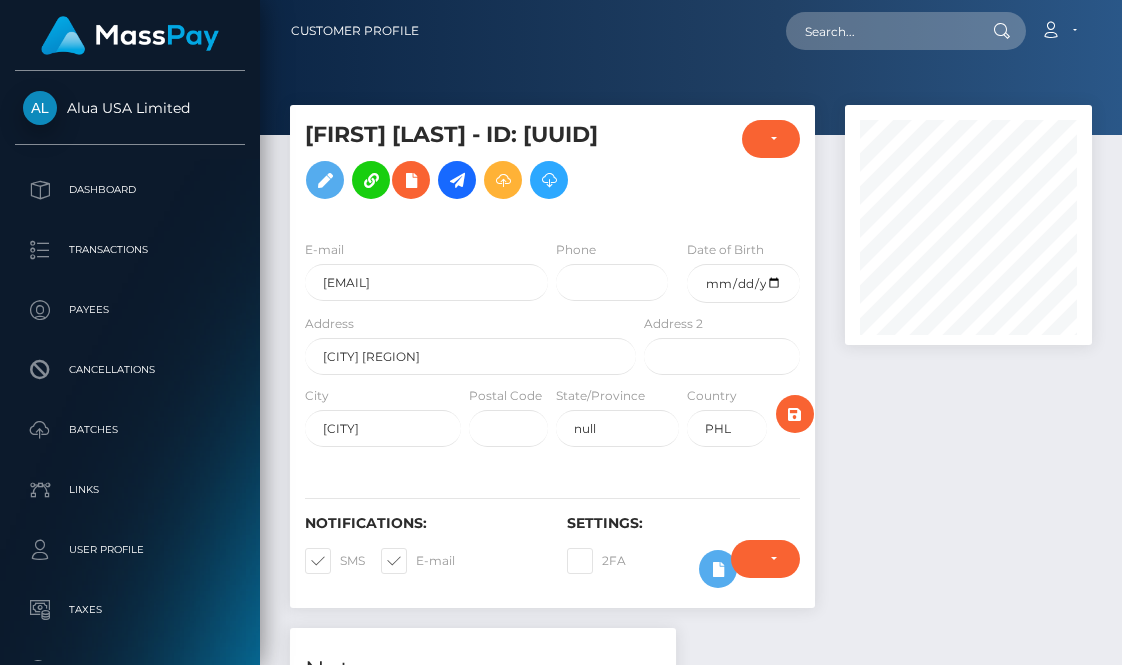 scroll, scrollTop: -2, scrollLeft: 0, axis: vertical 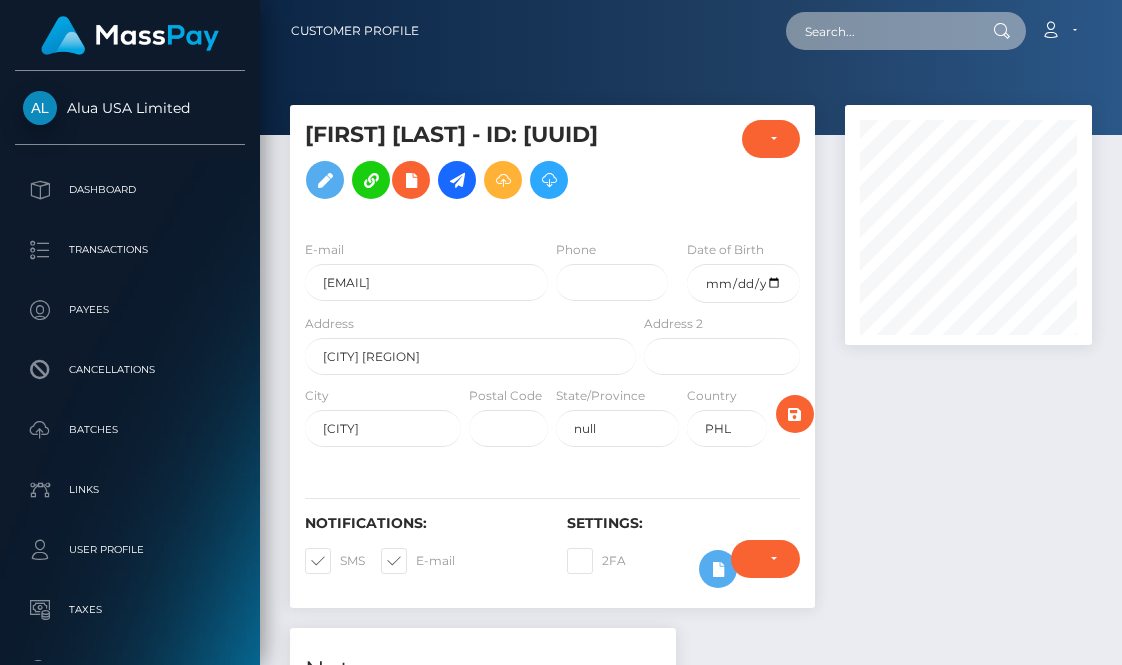 click at bounding box center (880, 31) 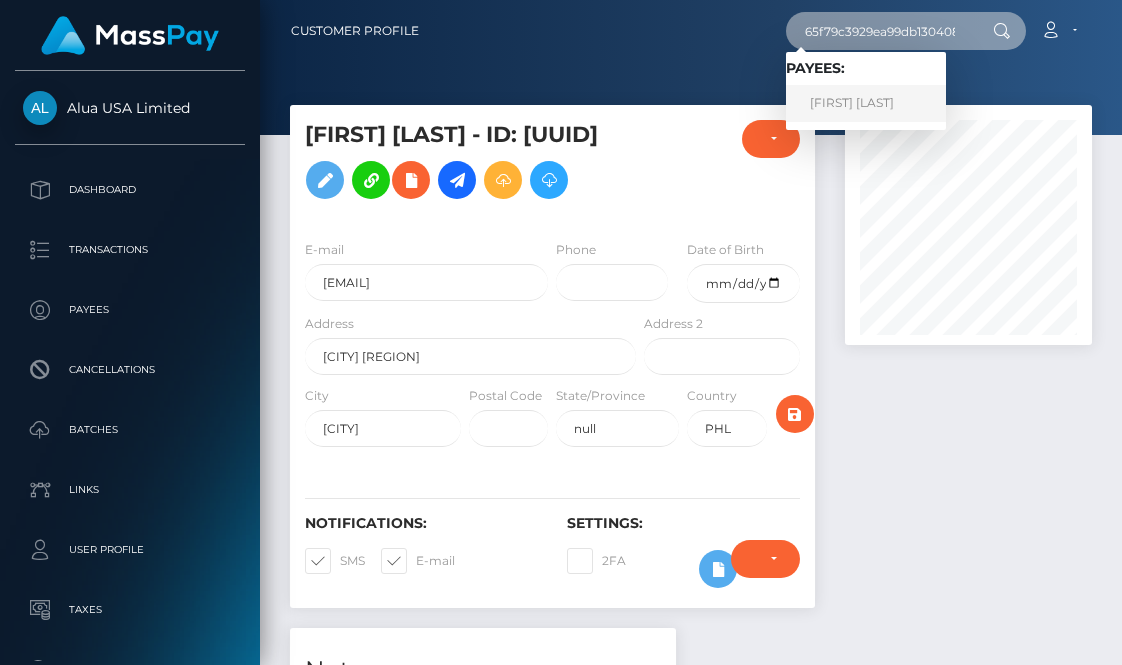 type on "65f79c3929ea99db130408ea" 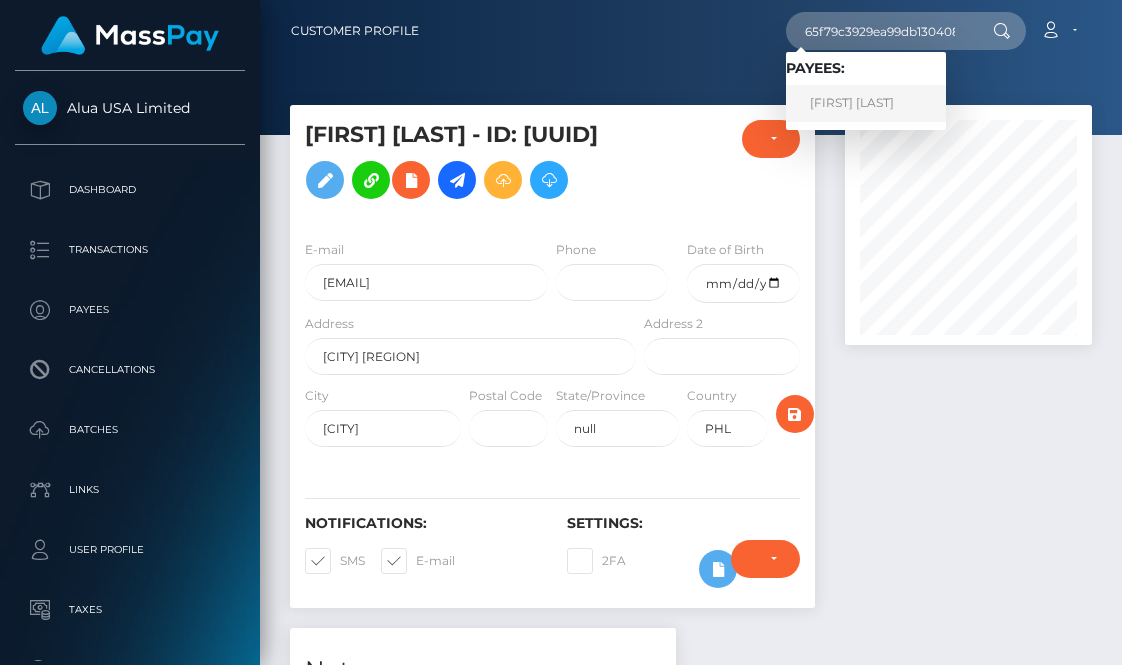 click on "Florencia Ariana  Palacio" at bounding box center [866, 103] 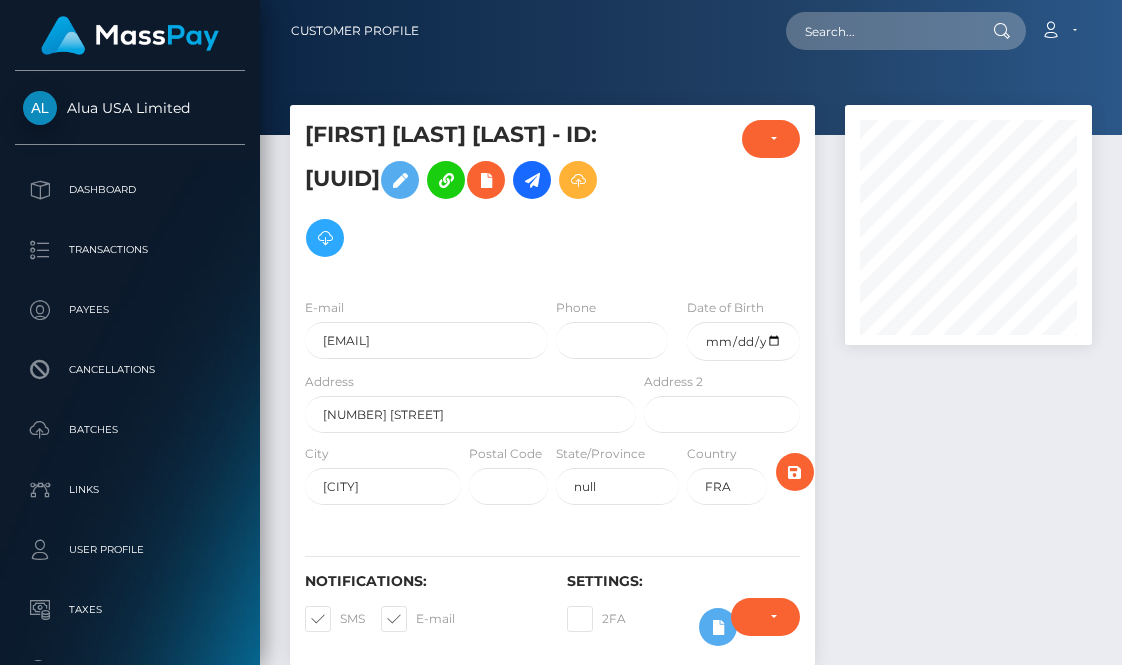 scroll, scrollTop: 335, scrollLeft: 0, axis: vertical 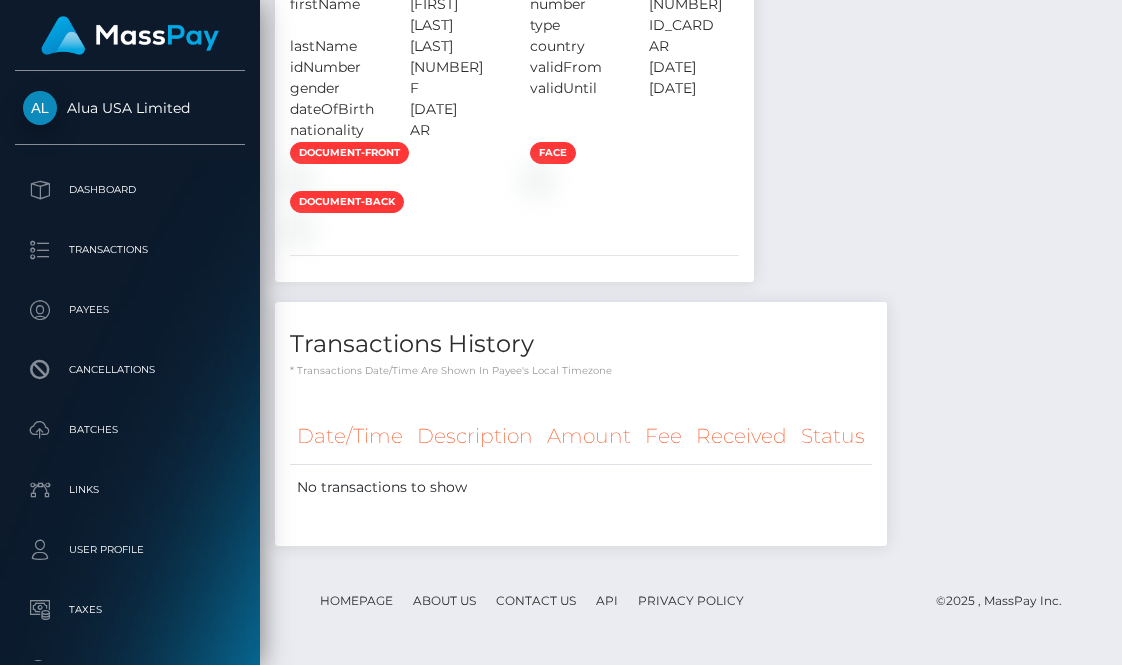 click on "Review - Unable to collect home address" at bounding box center [514, -58] 